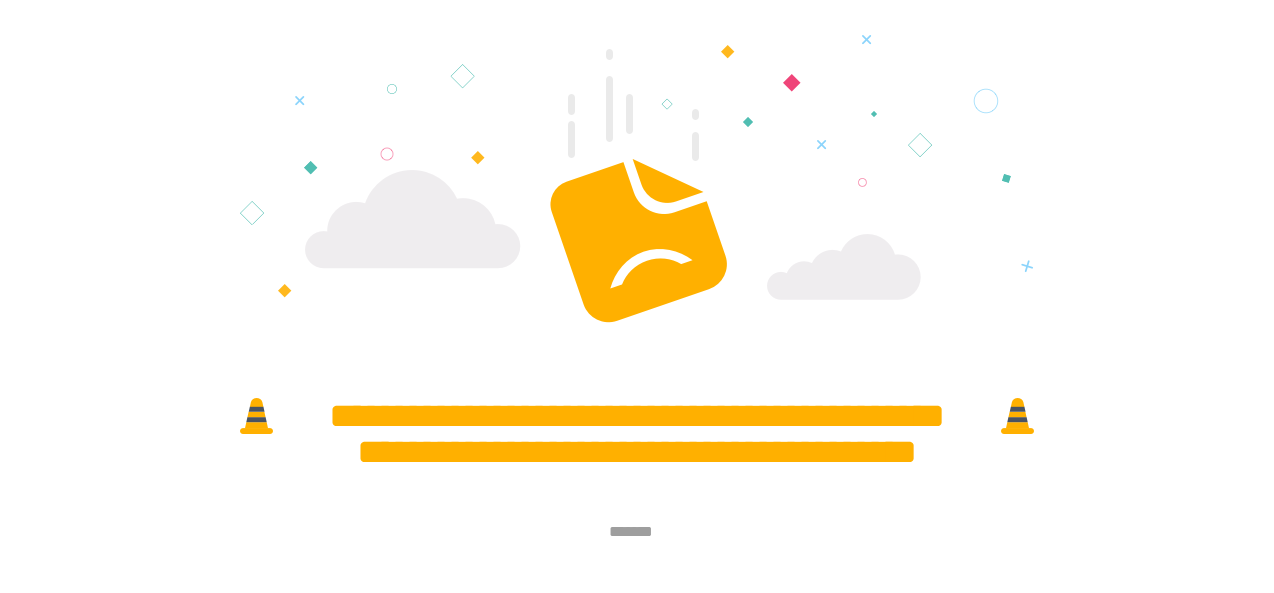 scroll, scrollTop: 0, scrollLeft: 0, axis: both 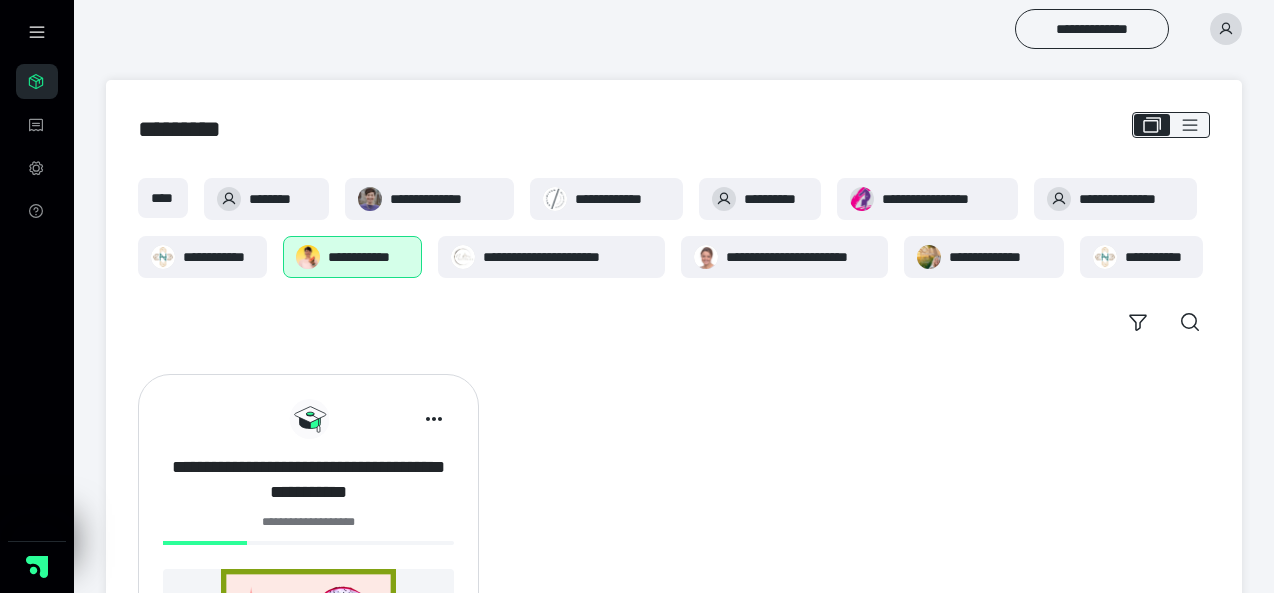 click on "**********" at bounding box center (308, 480) 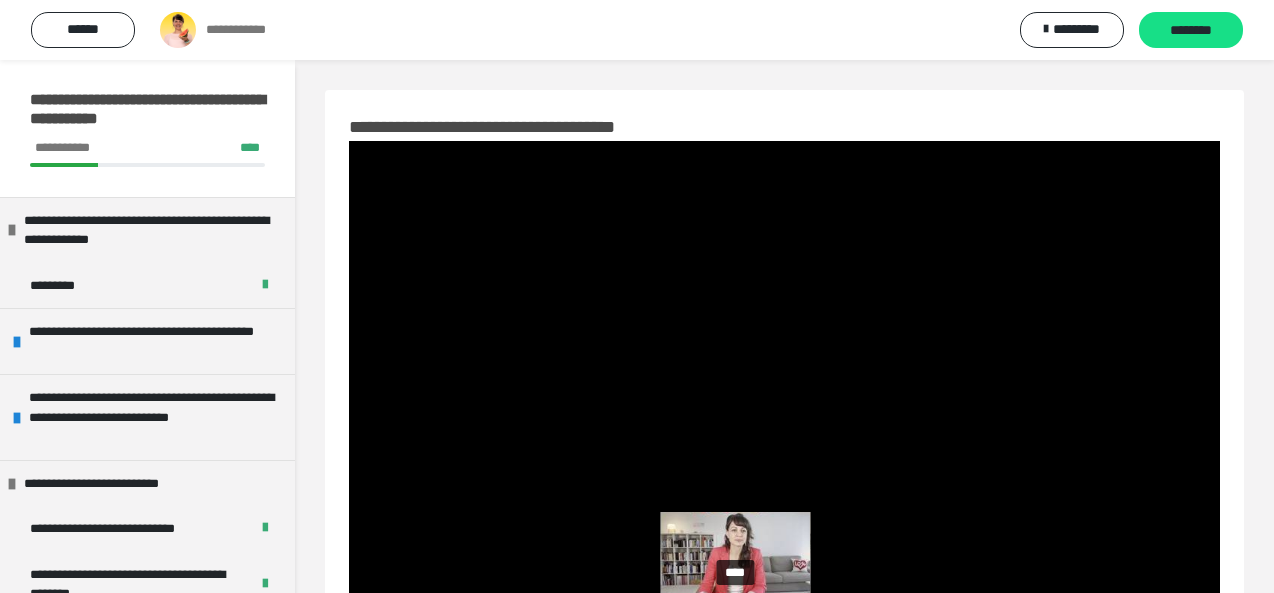 scroll, scrollTop: 93, scrollLeft: 0, axis: vertical 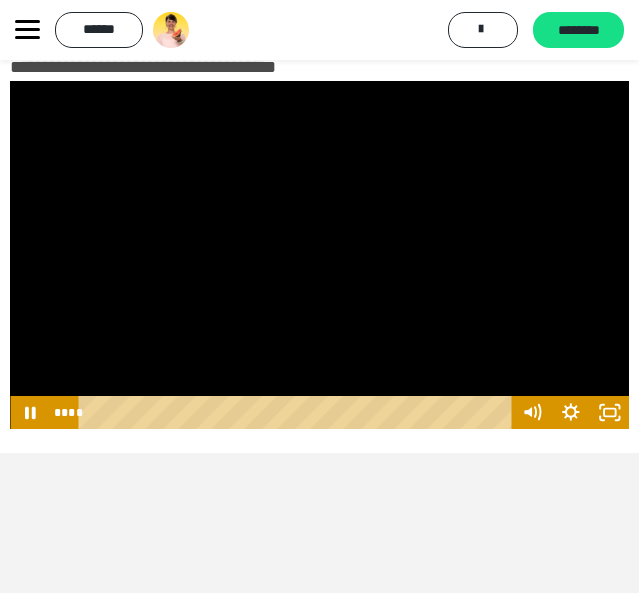 click on "**********" at bounding box center [319, 30] 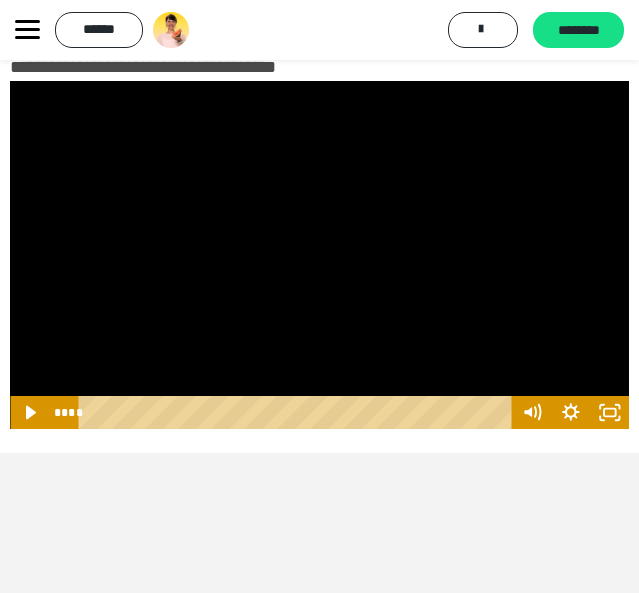 click at bounding box center [319, 255] 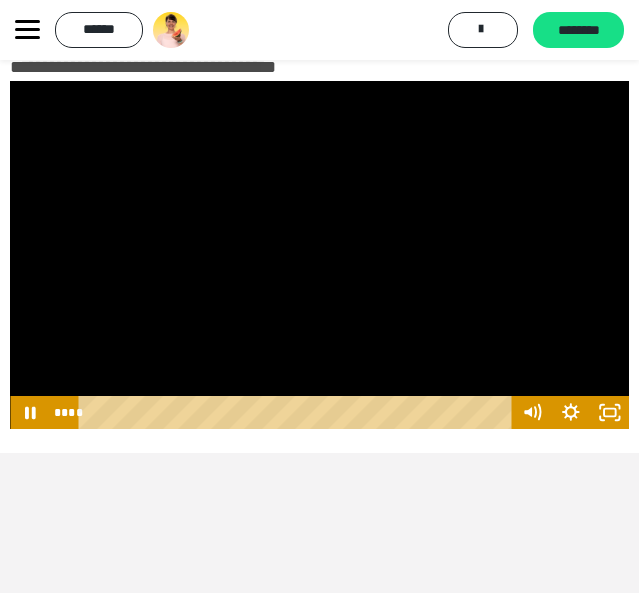 type 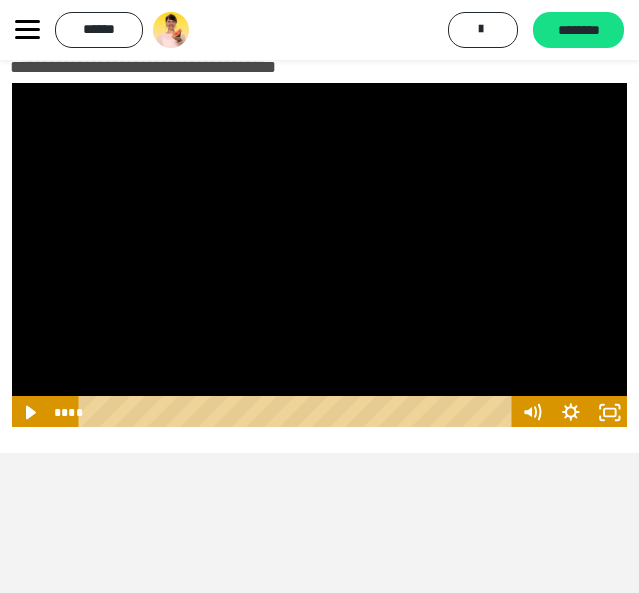 click at bounding box center (10, 81) 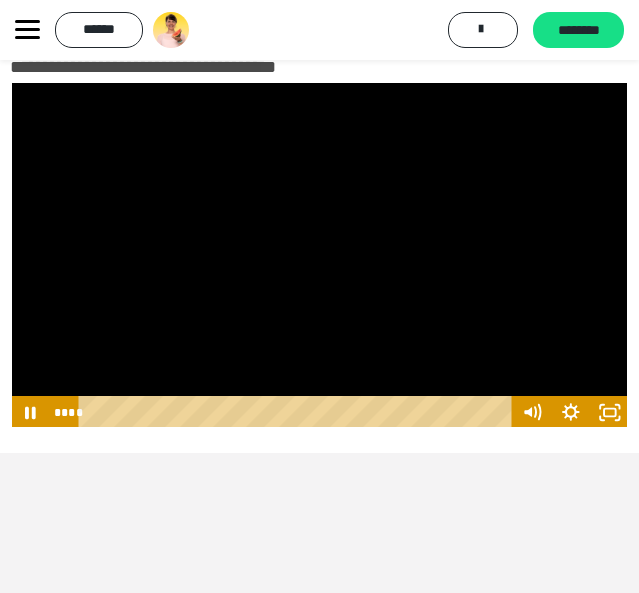 click at bounding box center (10, 81) 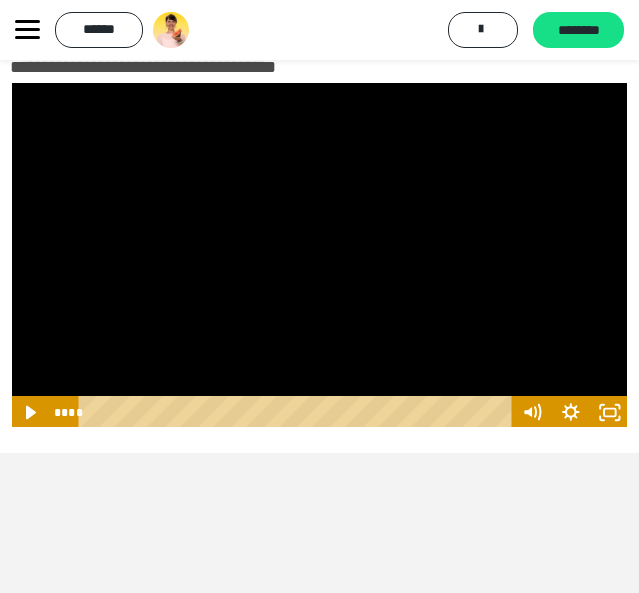 click at bounding box center (10, 81) 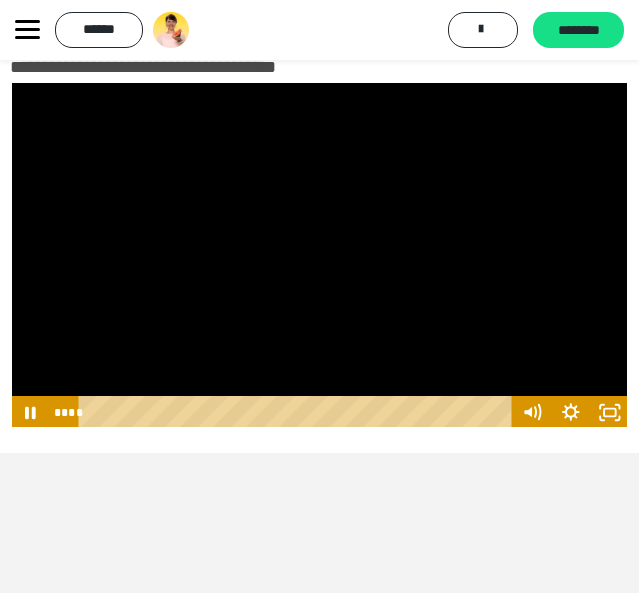 click at bounding box center [10, 81] 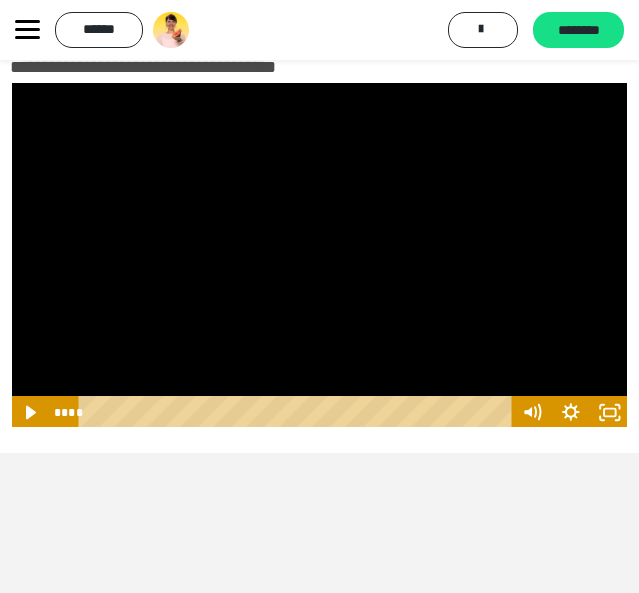 click at bounding box center [10, 81] 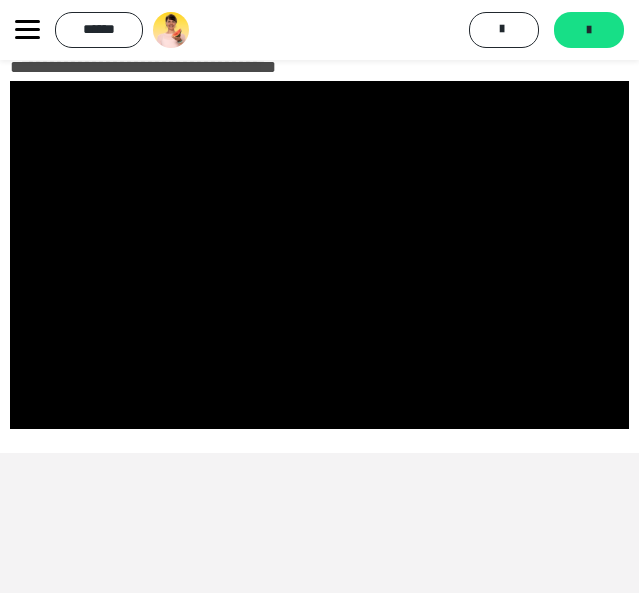 click on "******" at bounding box center (99, 30) 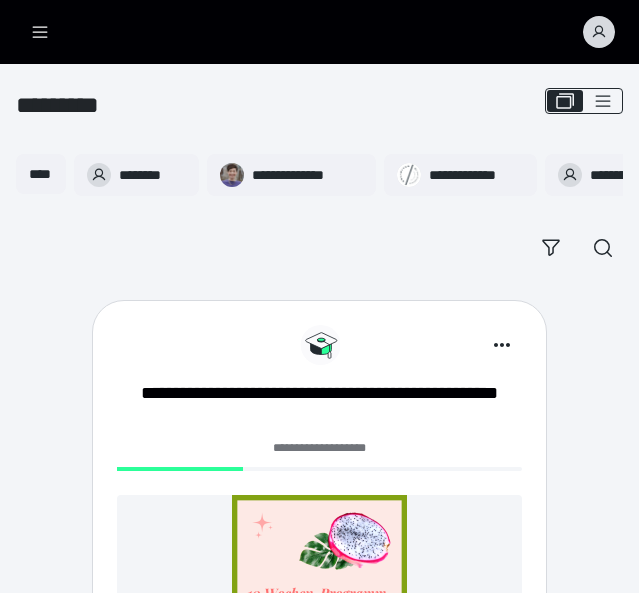 scroll, scrollTop: 167, scrollLeft: 0, axis: vertical 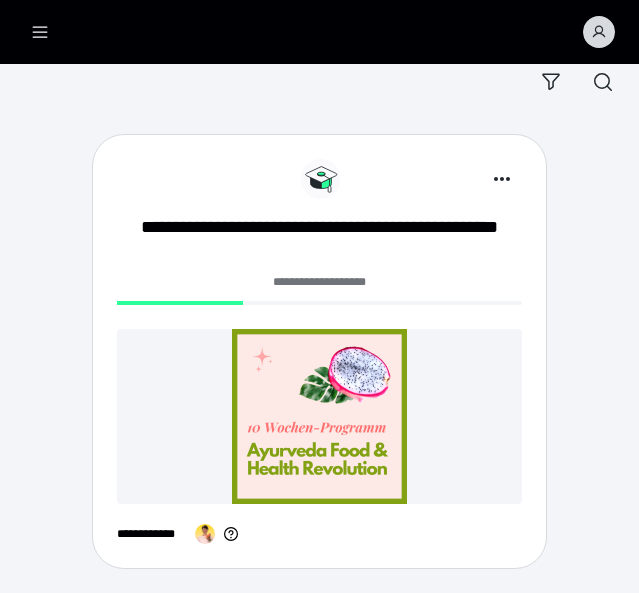 click at bounding box center [319, 416] 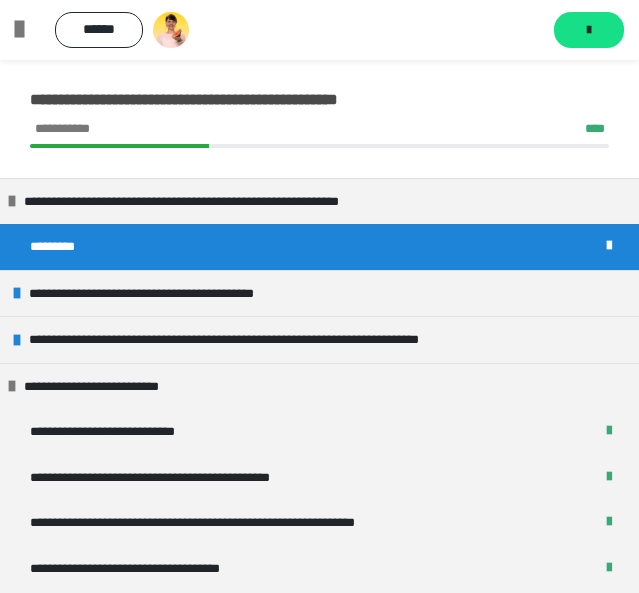 scroll, scrollTop: 0, scrollLeft: 0, axis: both 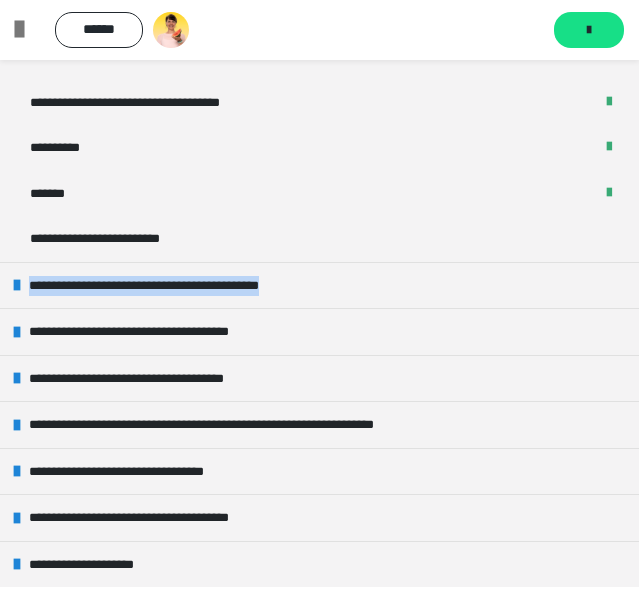 click on "**********" at bounding box center (180, 286) 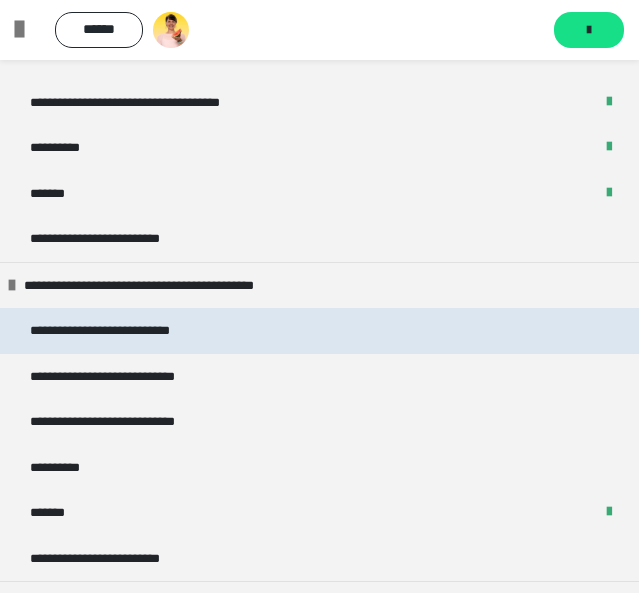 click on "**********" at bounding box center (120, 331) 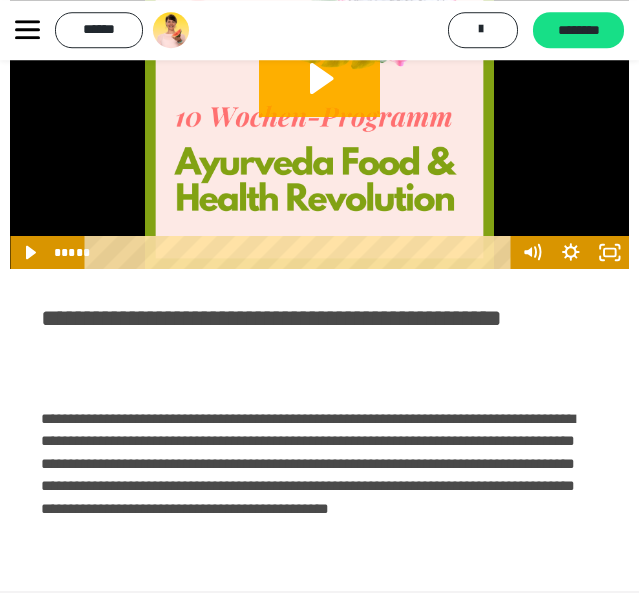 scroll, scrollTop: 293, scrollLeft: 0, axis: vertical 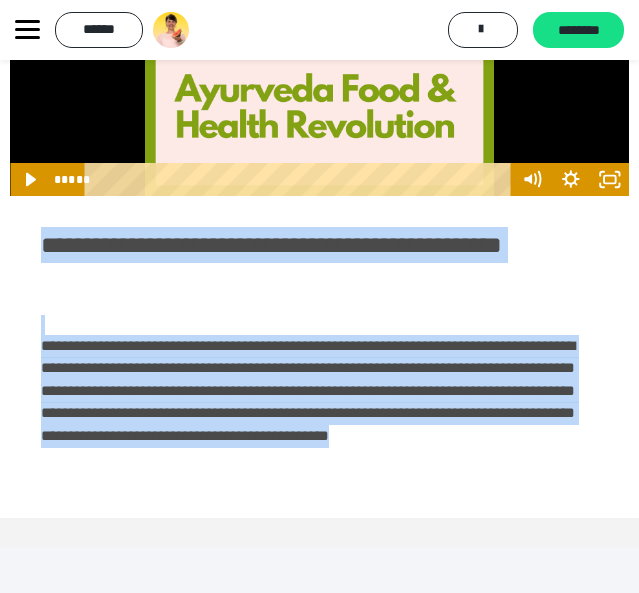 drag, startPoint x: 43, startPoint y: 242, endPoint x: 201, endPoint y: 479, distance: 284.83856 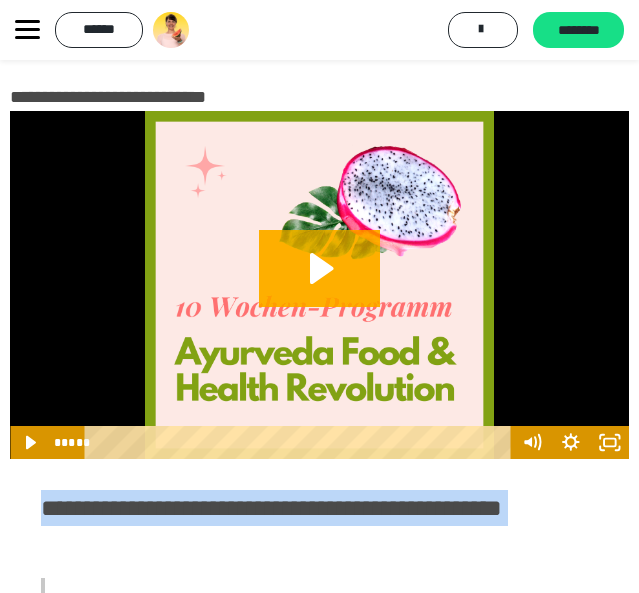 scroll, scrollTop: 25, scrollLeft: 0, axis: vertical 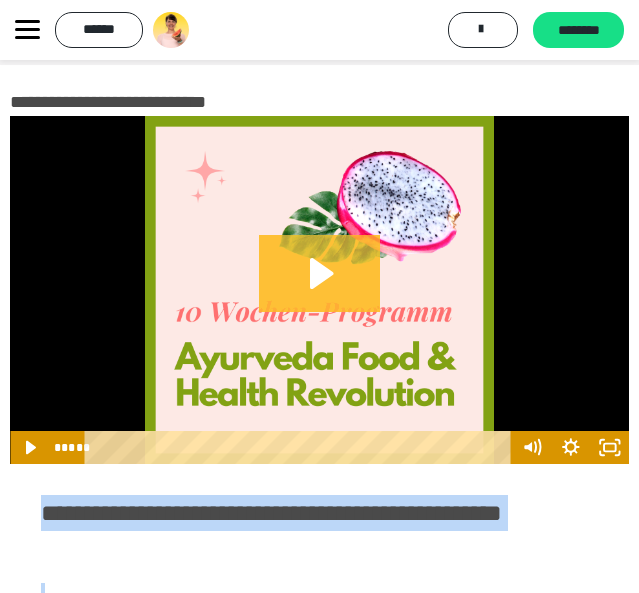 click 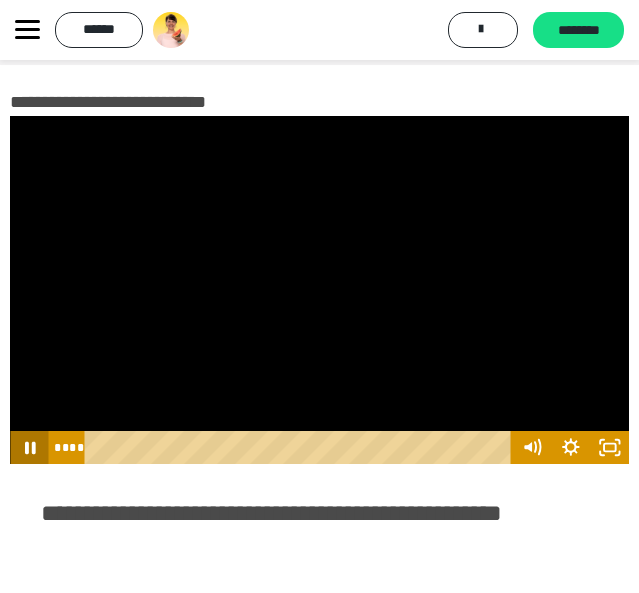 click 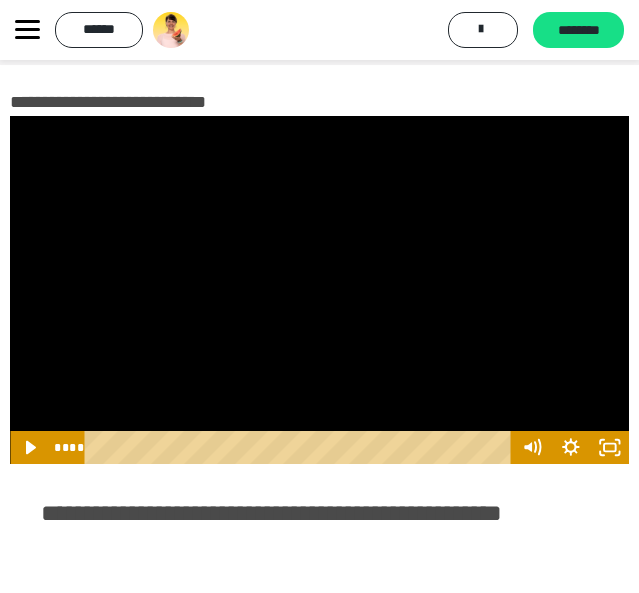 click at bounding box center [301, 447] 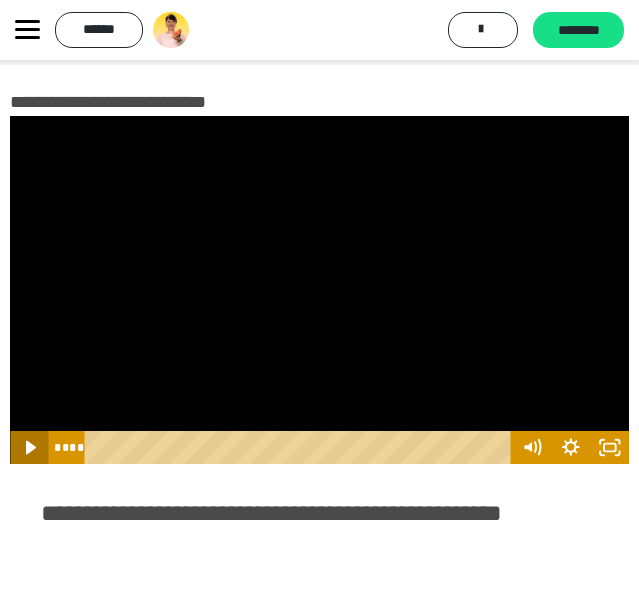 click 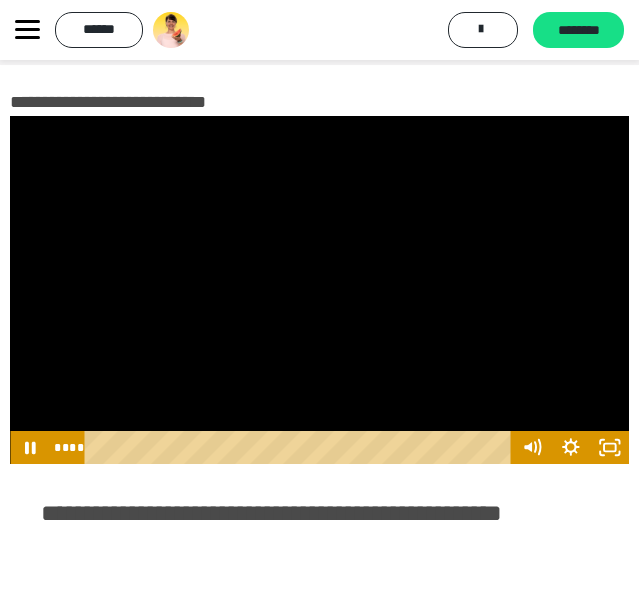 drag, startPoint x: 101, startPoint y: 452, endPoint x: 50, endPoint y: 456, distance: 51.156624 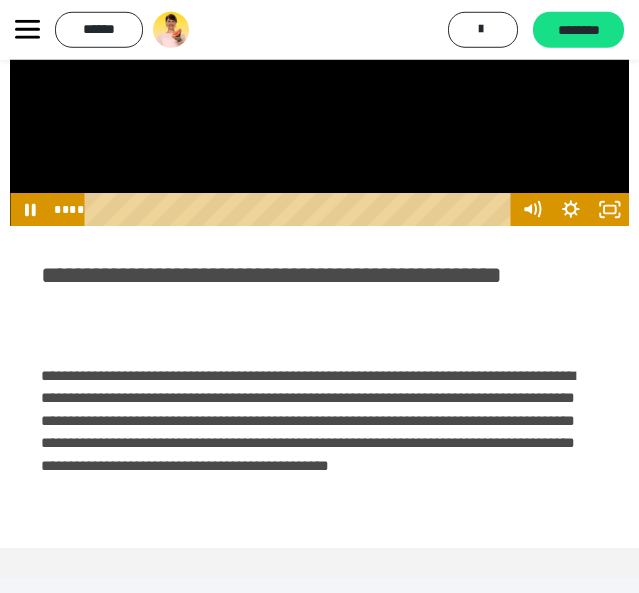 scroll, scrollTop: 293, scrollLeft: 0, axis: vertical 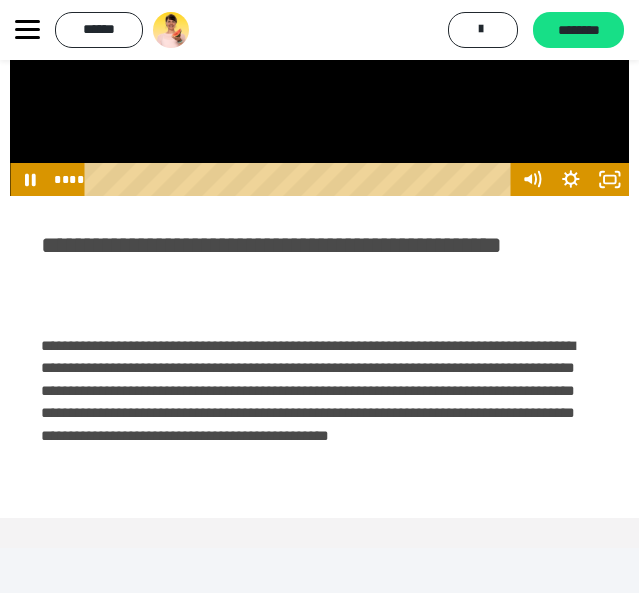 click at bounding box center (319, 22) 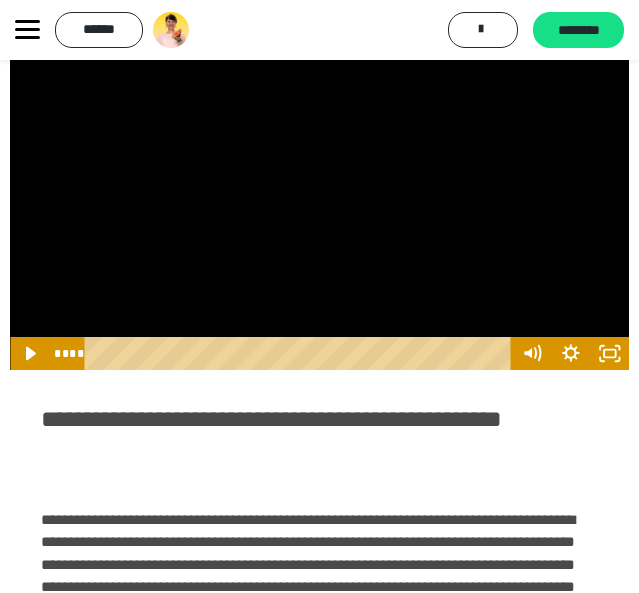 scroll, scrollTop: 0, scrollLeft: 0, axis: both 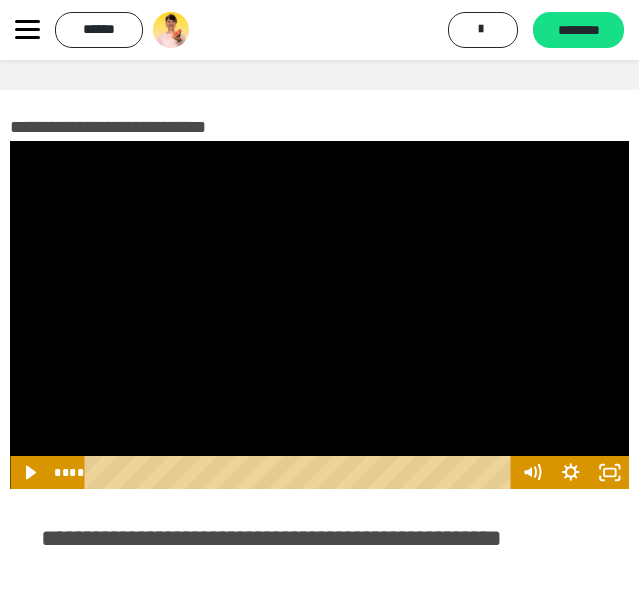 type 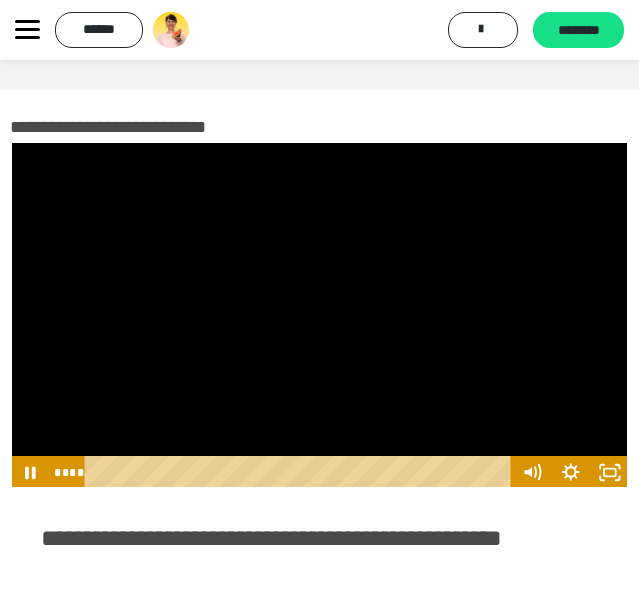 click at bounding box center [10, 141] 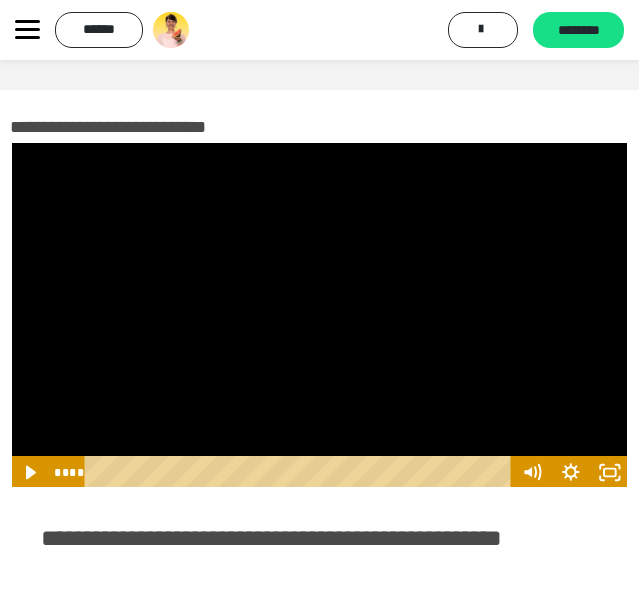 click at bounding box center [10, 141] 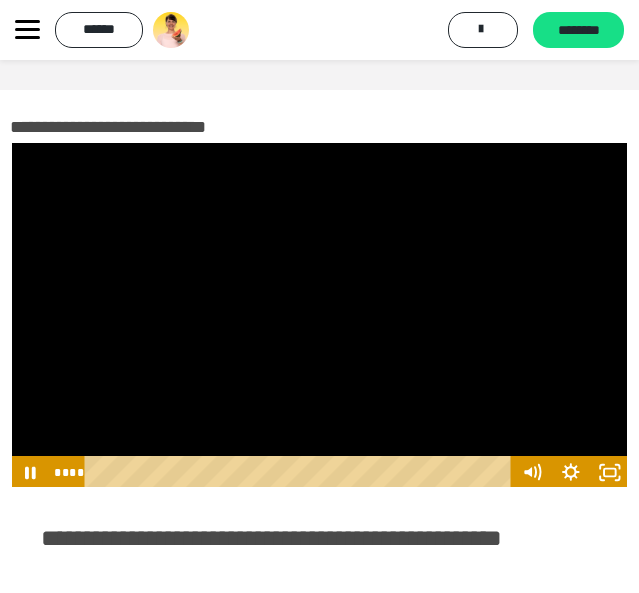 click at bounding box center (10, 141) 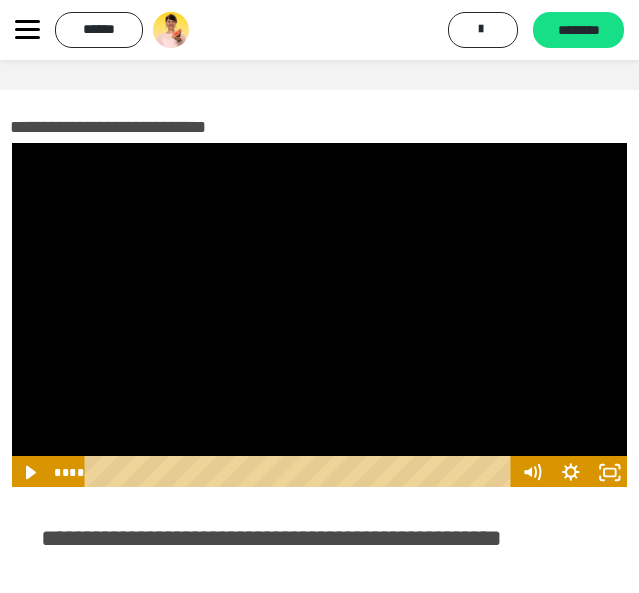 click at bounding box center [10, 141] 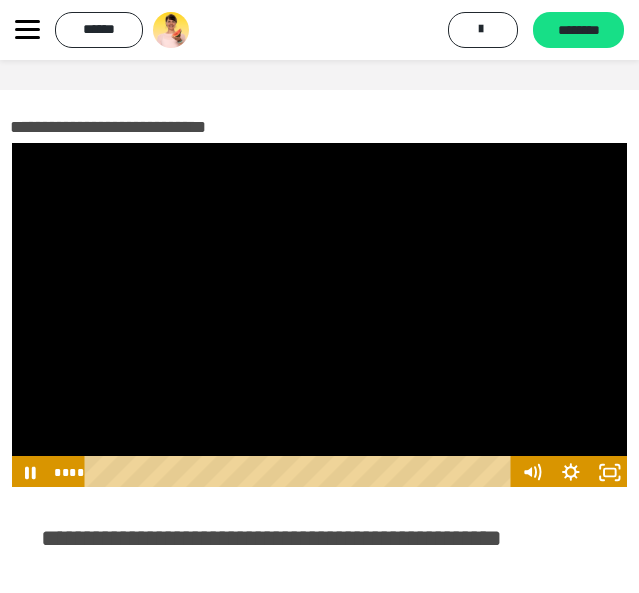 click at bounding box center [10, 141] 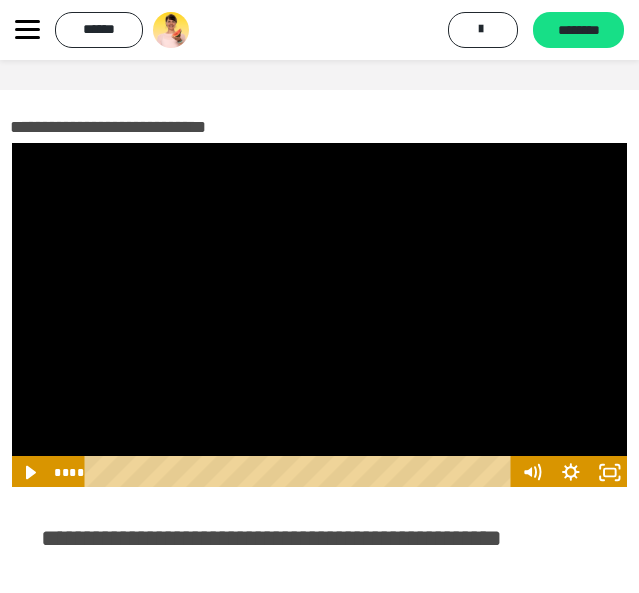 click at bounding box center (10, 141) 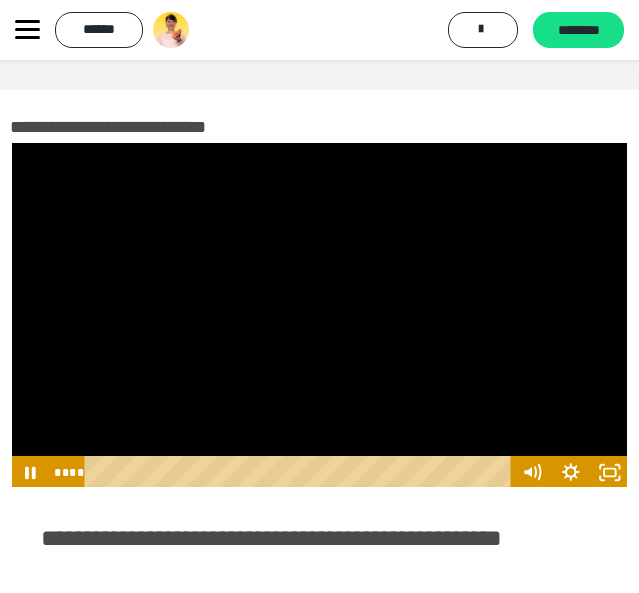 click at bounding box center [10, 141] 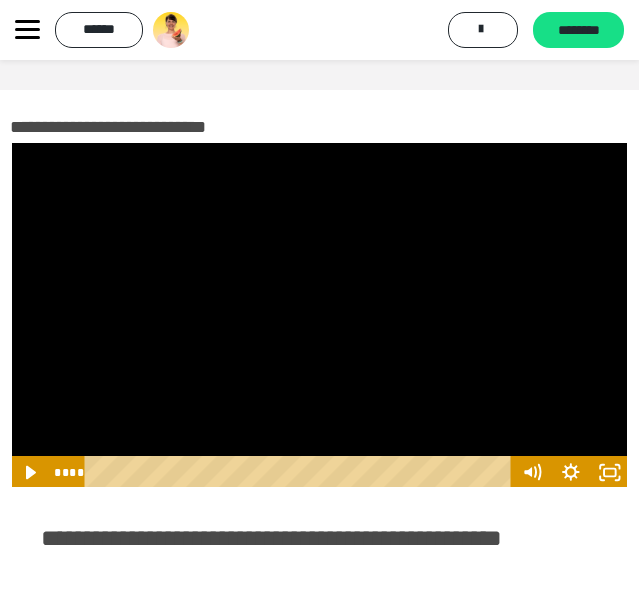 click at bounding box center [10, 141] 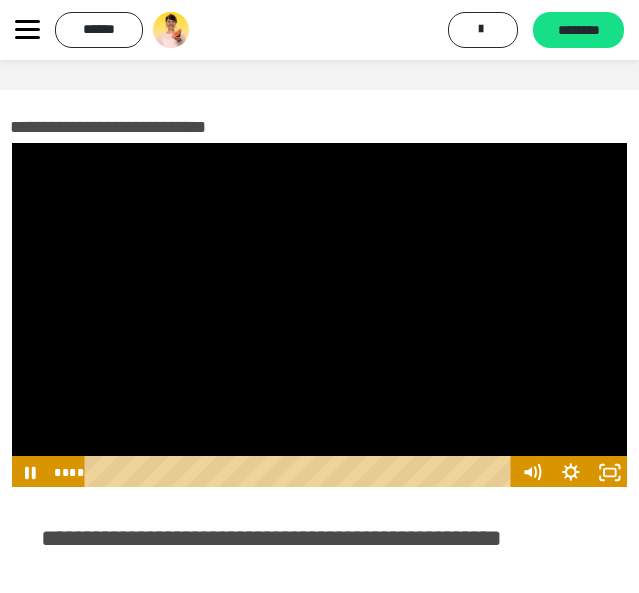 click at bounding box center (10, 141) 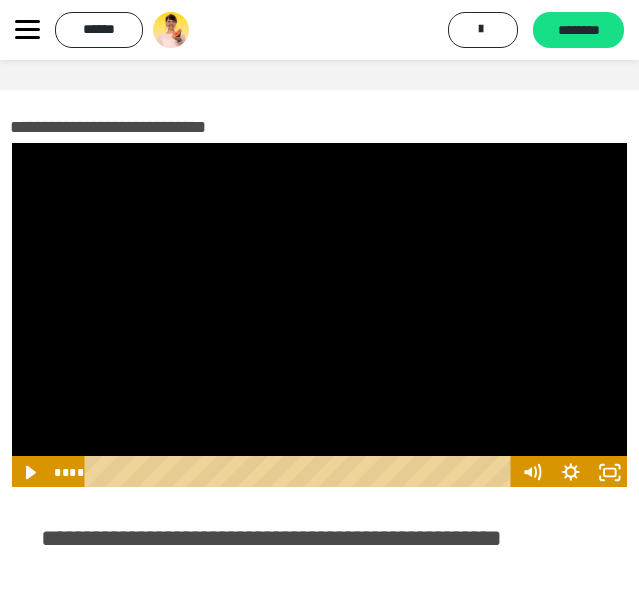 click at bounding box center (10, 141) 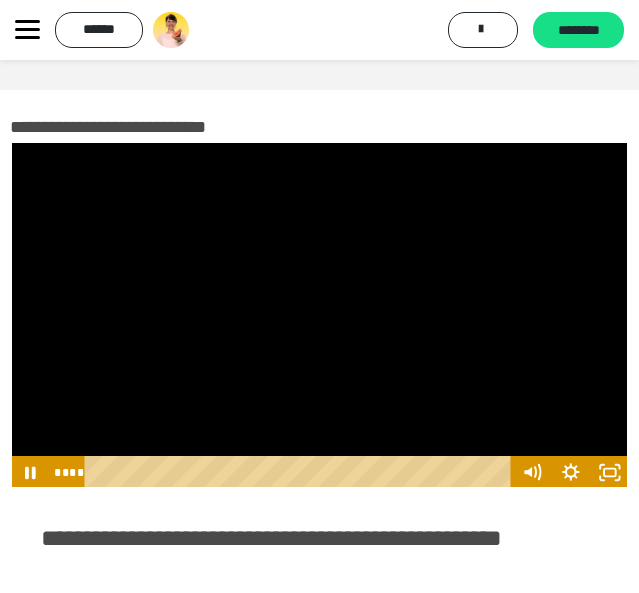 click at bounding box center [10, 141] 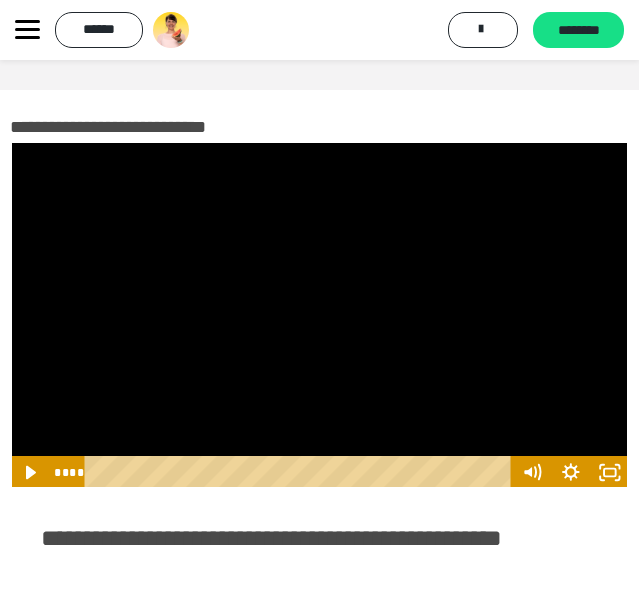 click at bounding box center [10, 141] 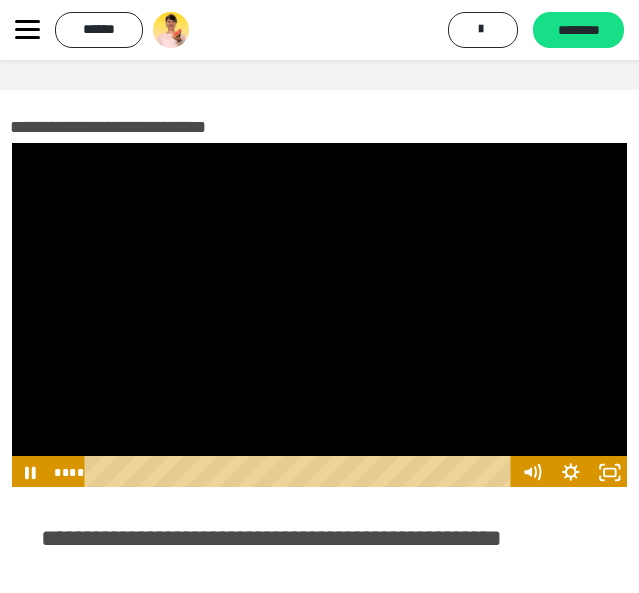 click at bounding box center [10, 141] 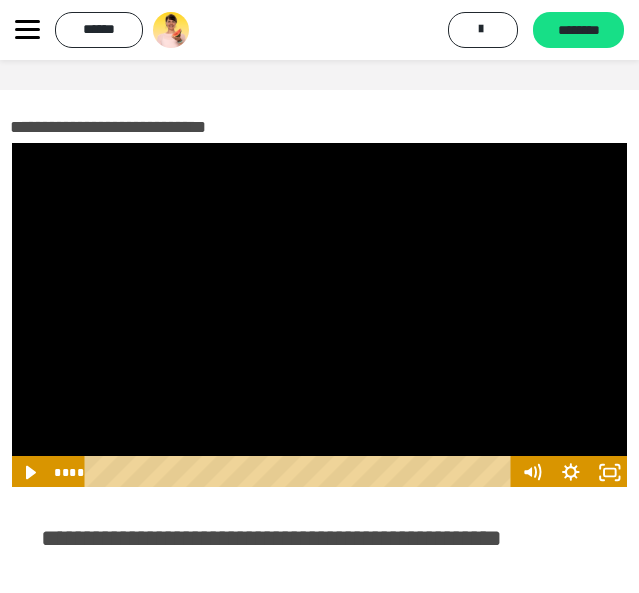click at bounding box center [319, 315] 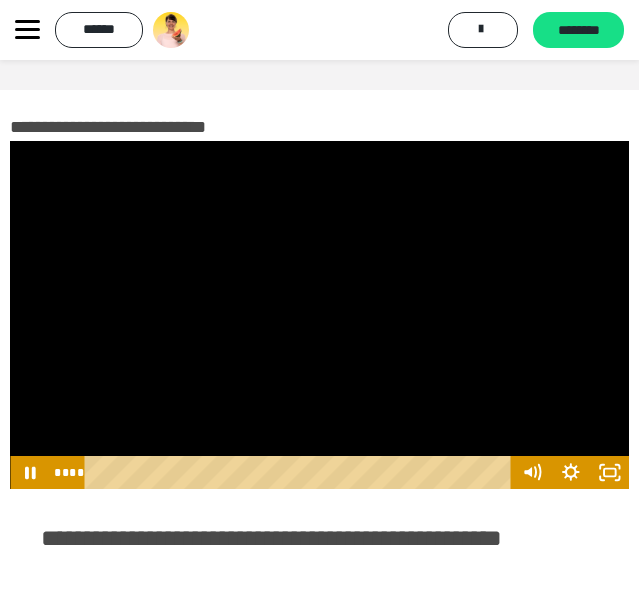 click at bounding box center (10, 141) 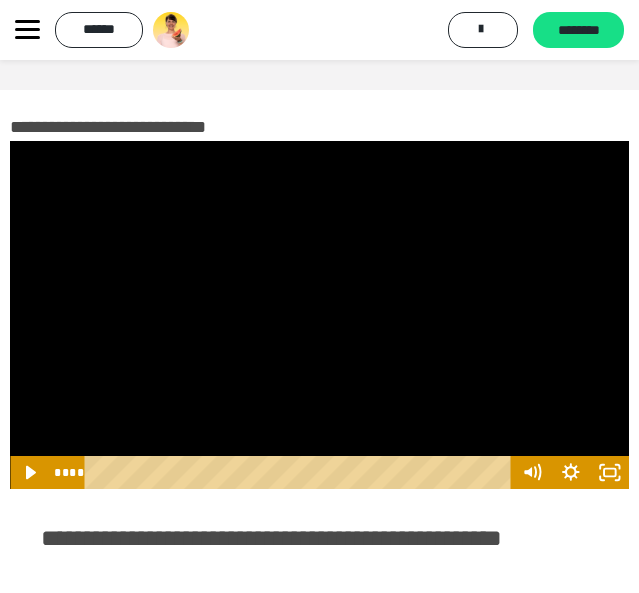 click at bounding box center (319, 315) 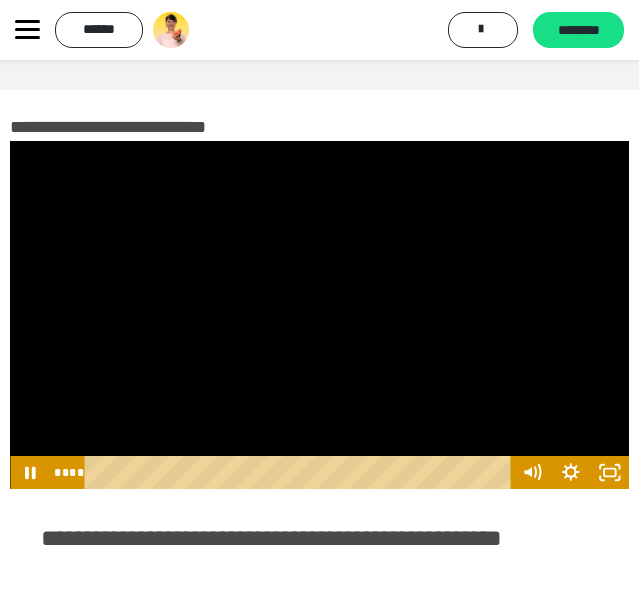 click at bounding box center (319, 315) 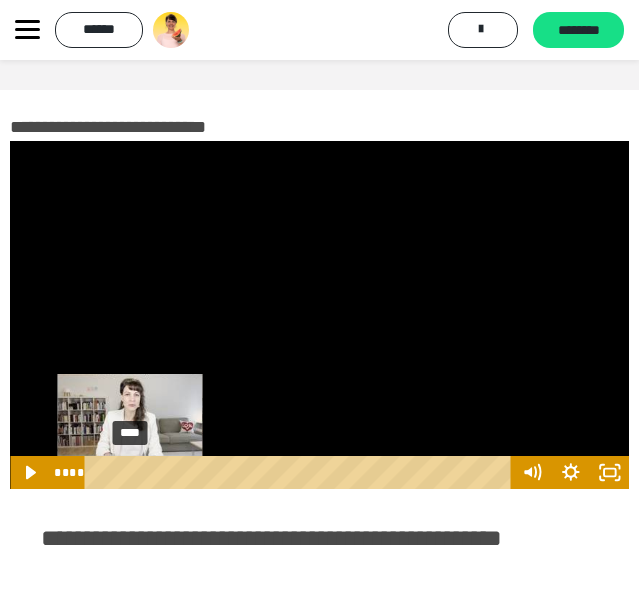 click at bounding box center [129, 472] 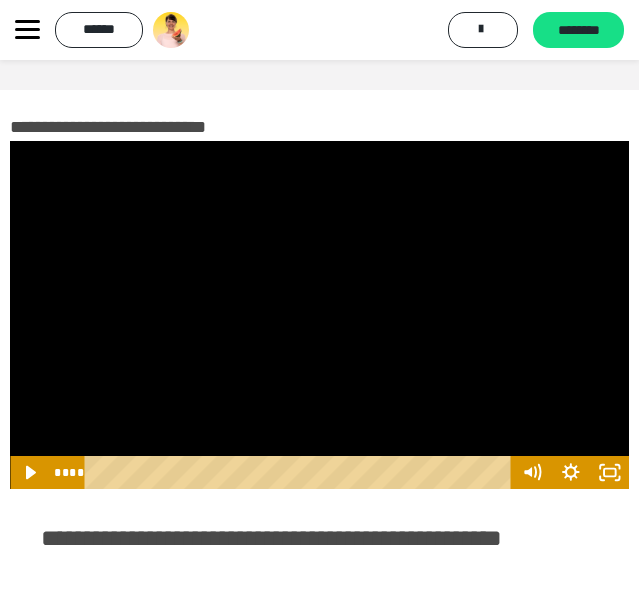click at bounding box center (319, 315) 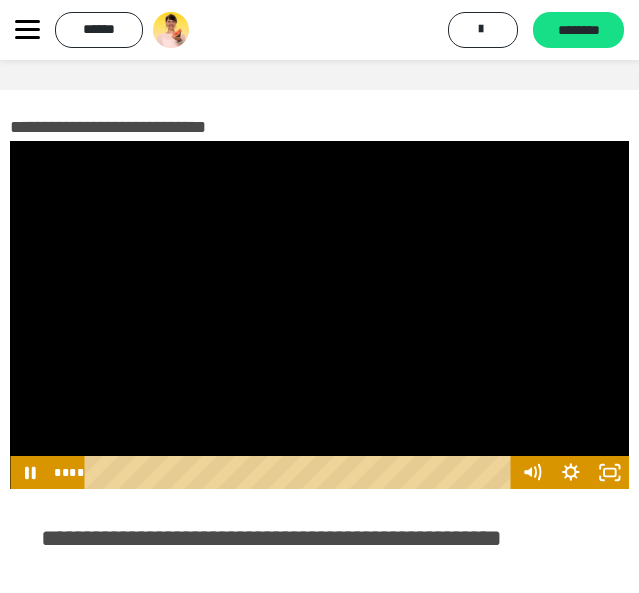click at bounding box center [10, 141] 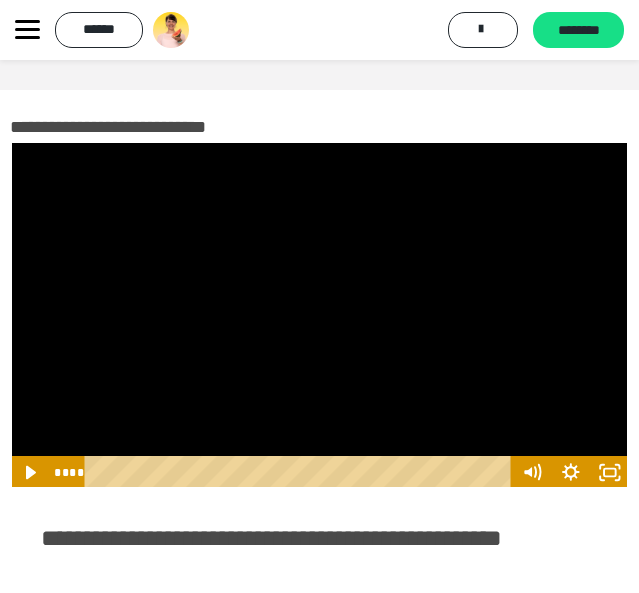 click at bounding box center [10, 141] 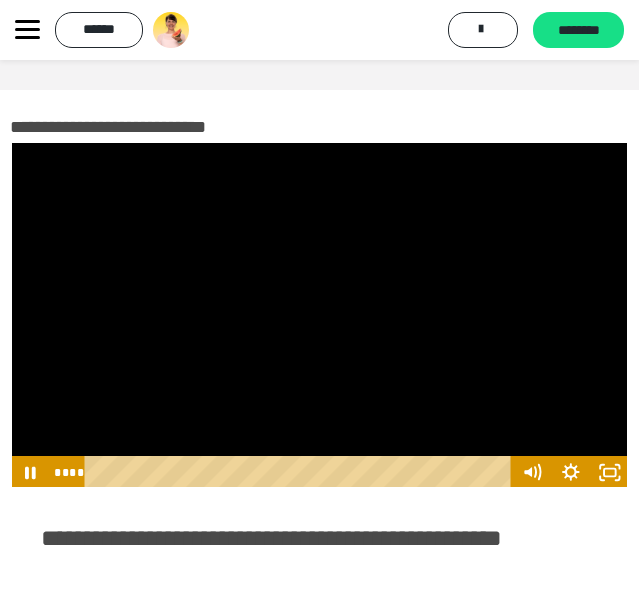 click at bounding box center [319, 315] 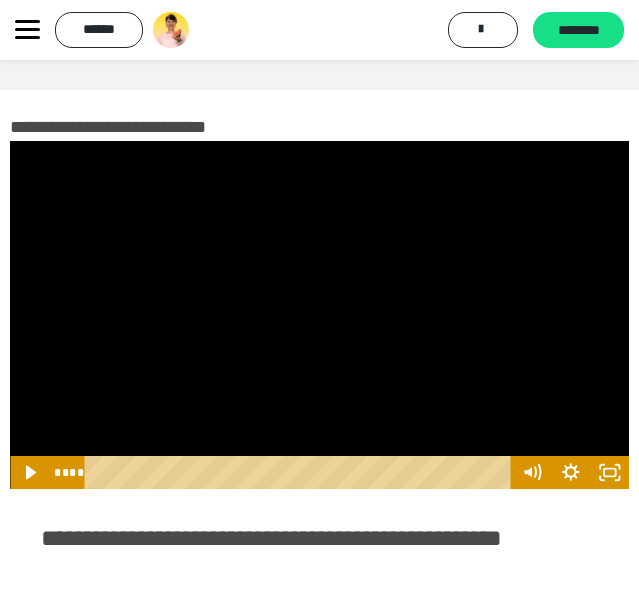 click at bounding box center (10, 141) 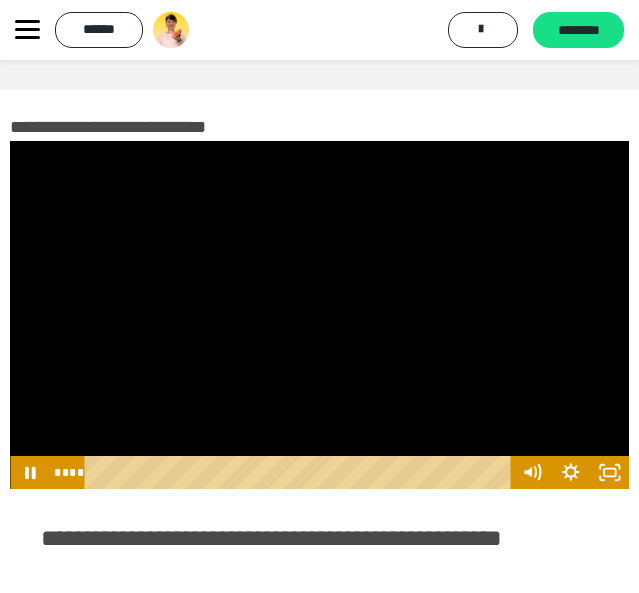 click at bounding box center [10, 141] 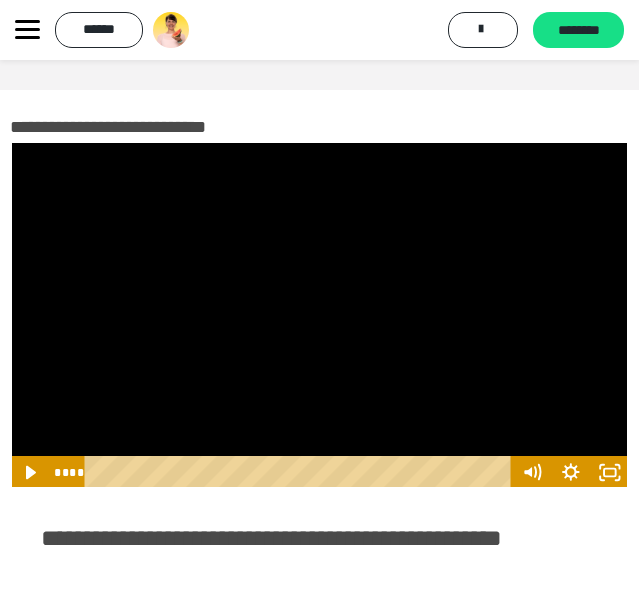 click at bounding box center (10, 141) 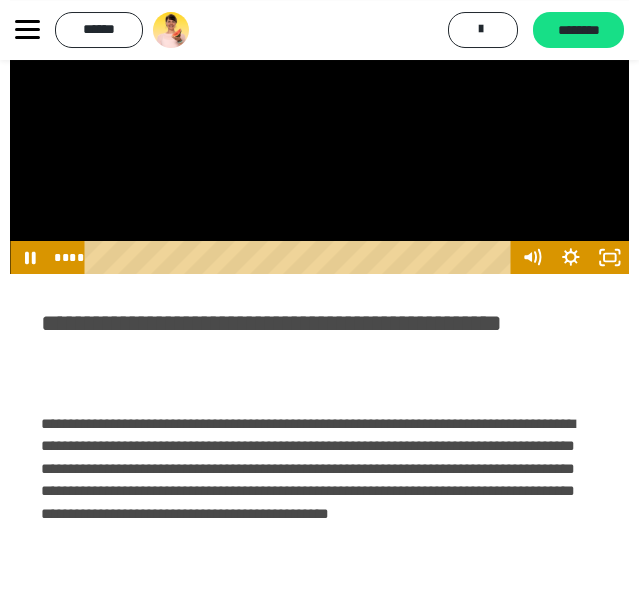 scroll, scrollTop: 293, scrollLeft: 0, axis: vertical 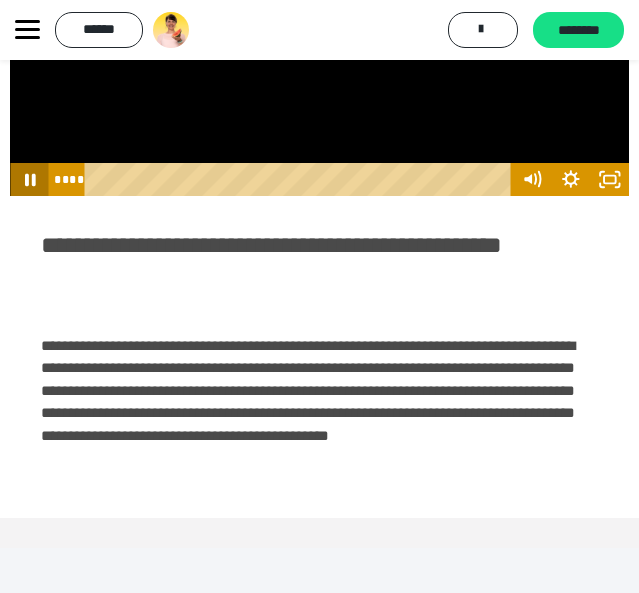 click 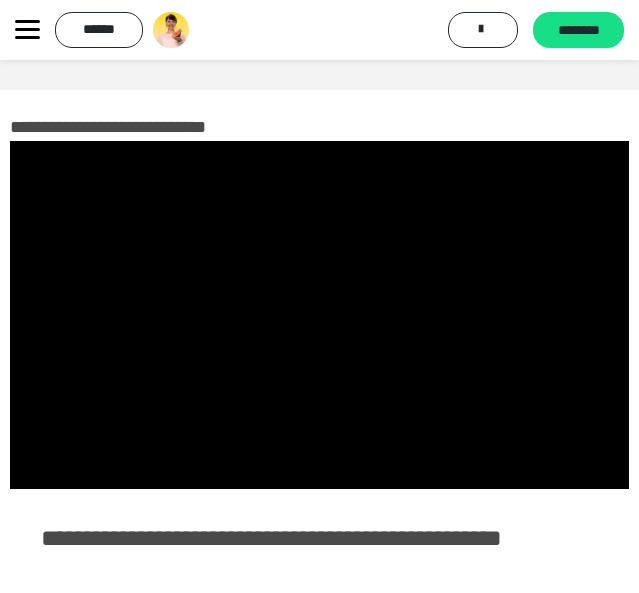 scroll, scrollTop: 0, scrollLeft: 1, axis: horizontal 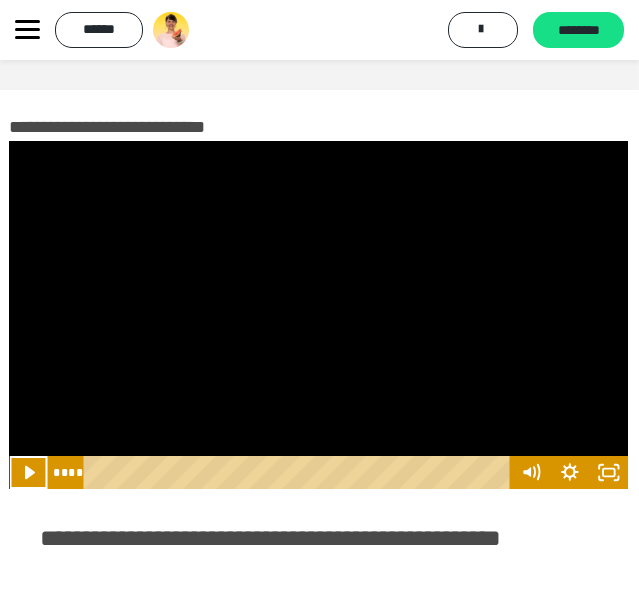type 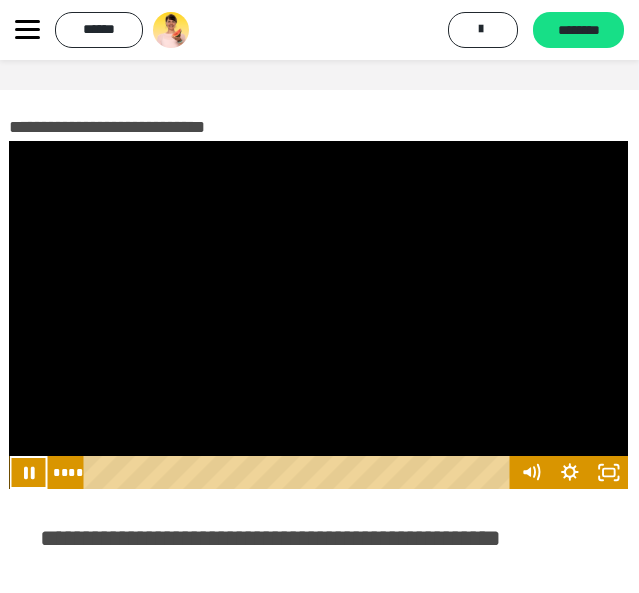 click at bounding box center (28, 472) 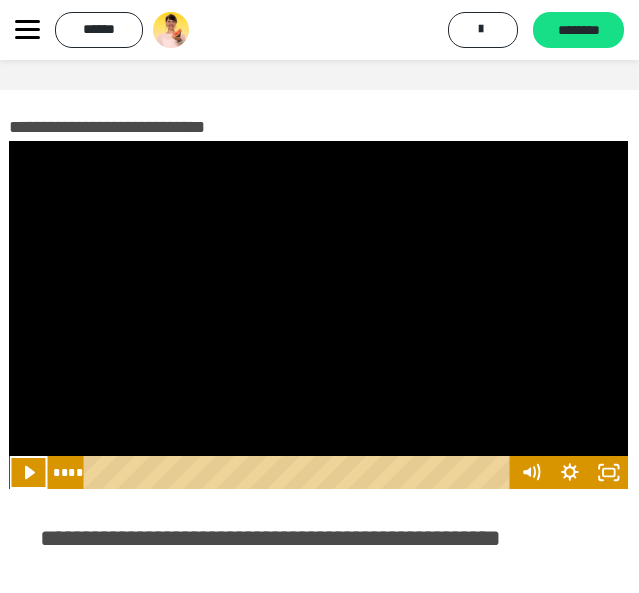 click at bounding box center (28, 472) 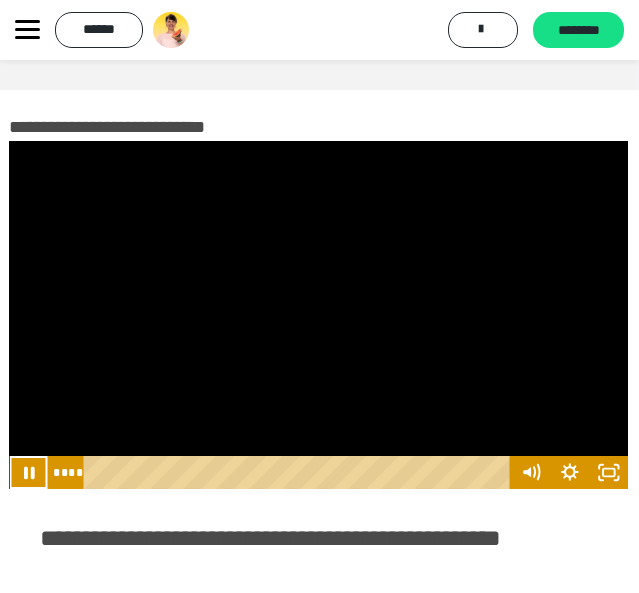 click at bounding box center [28, 472] 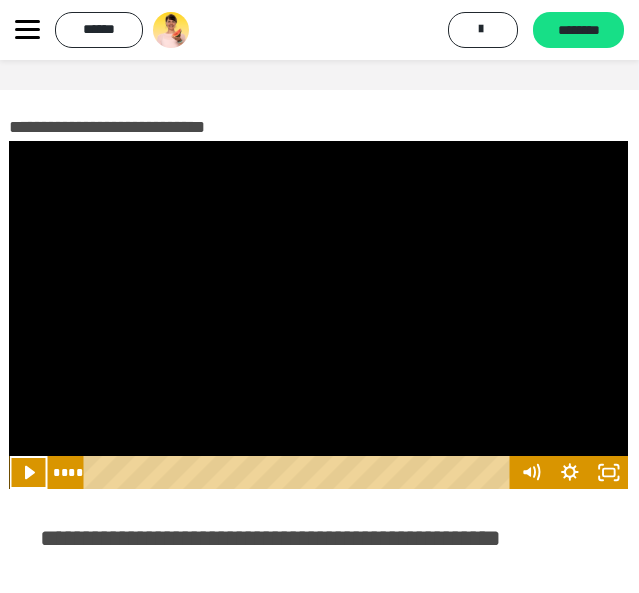 click at bounding box center [318, 315] 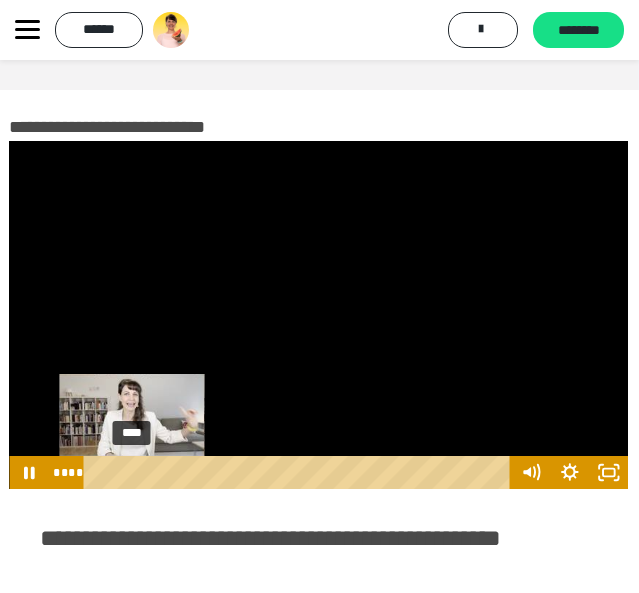 click at bounding box center (131, 472) 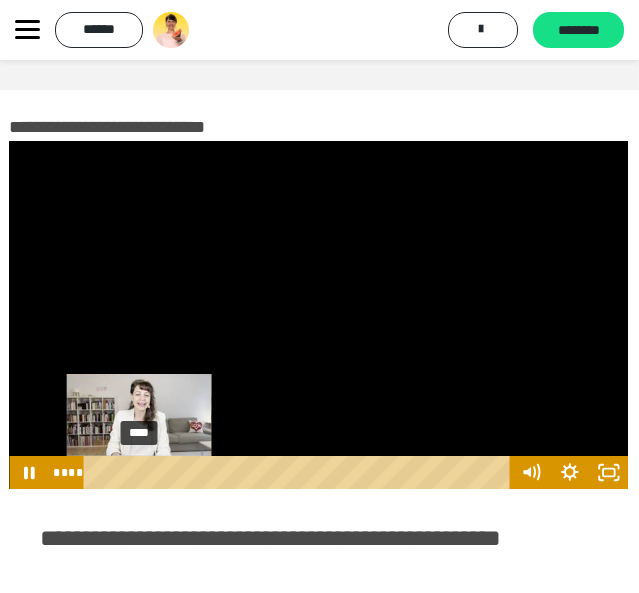 click at bounding box center [138, 472] 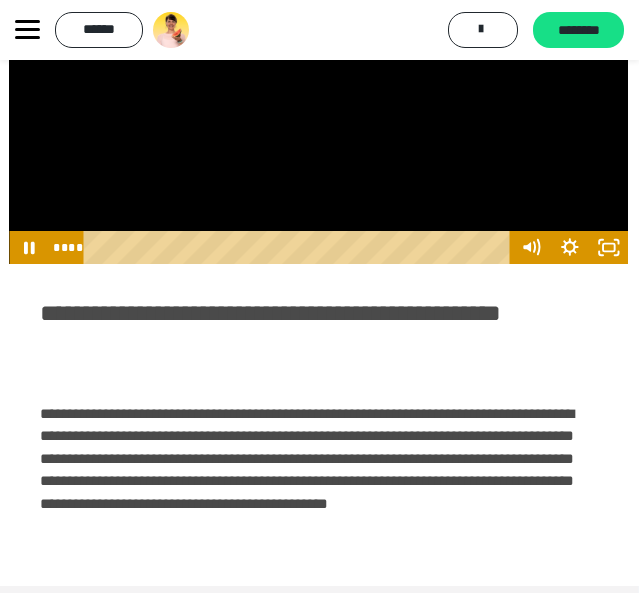 scroll, scrollTop: 293, scrollLeft: 1, axis: both 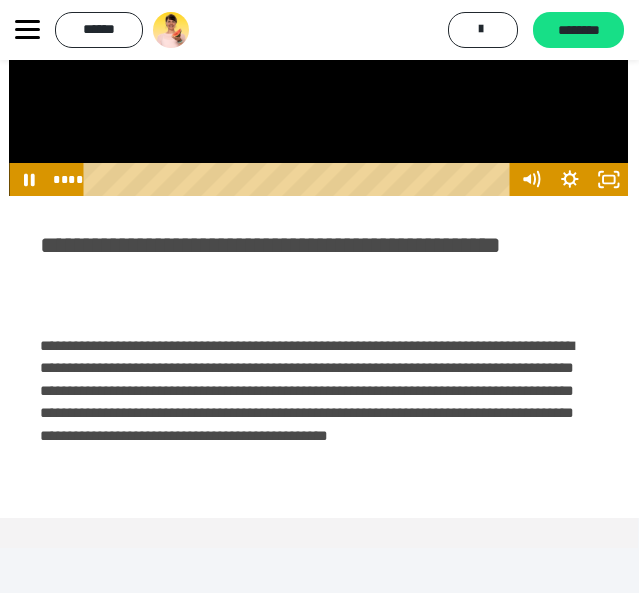 click at bounding box center (318, 22) 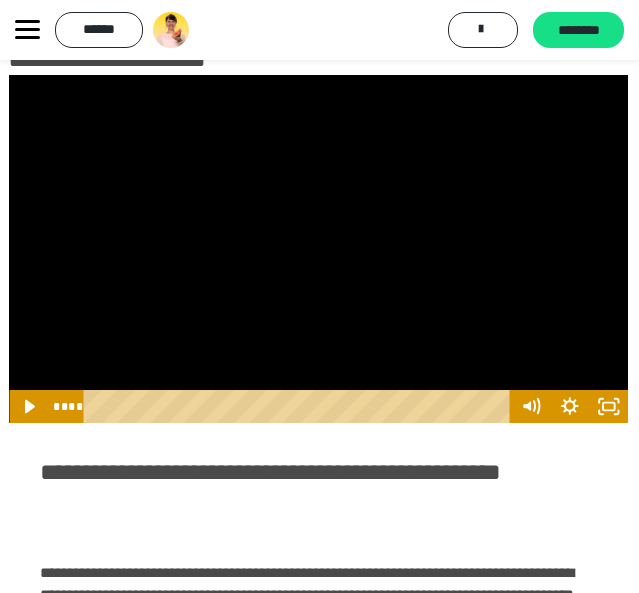 scroll, scrollTop: 0, scrollLeft: 1, axis: horizontal 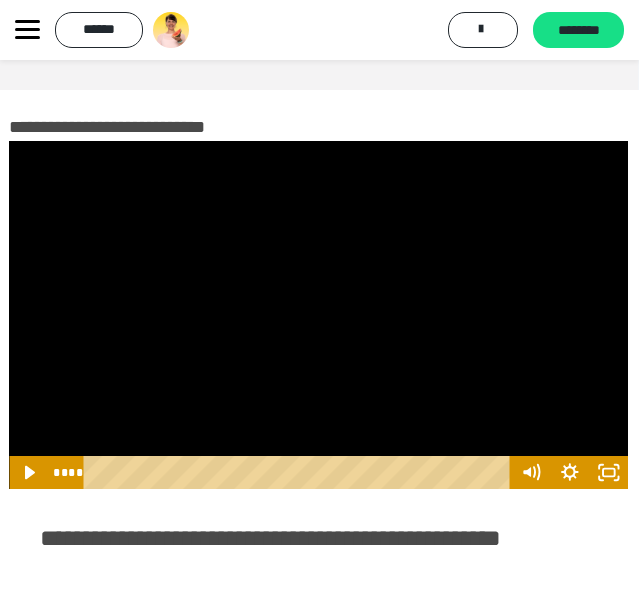 click at bounding box center (9, 141) 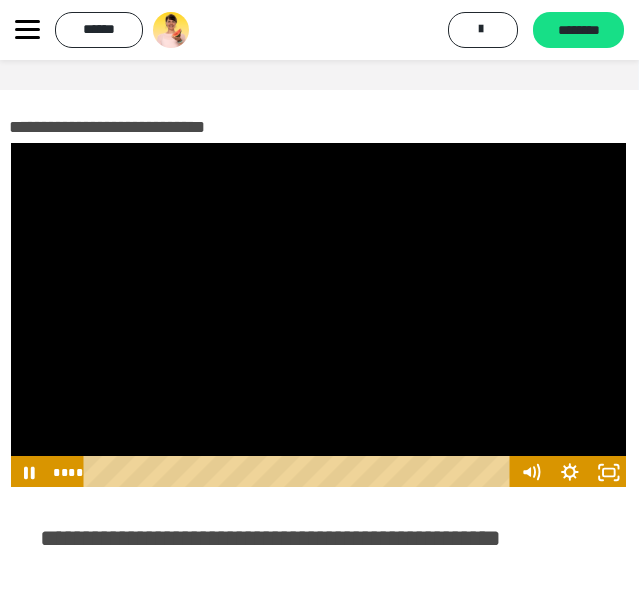 click at bounding box center (9, 141) 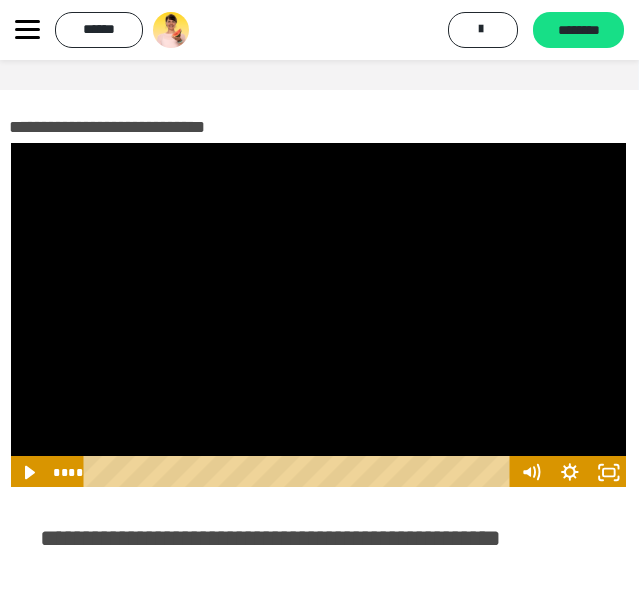 click at bounding box center (9, 141) 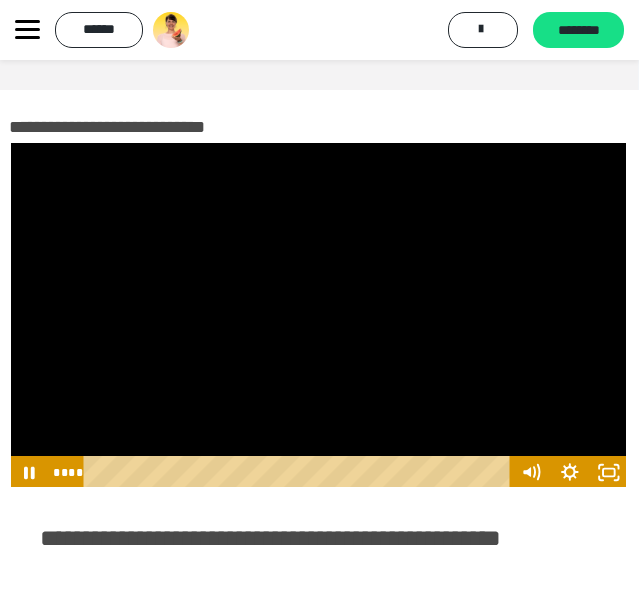 click at bounding box center (9, 141) 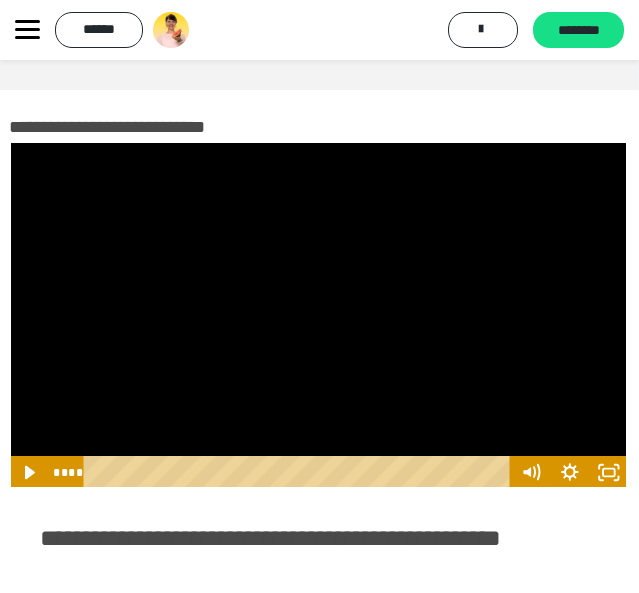 click at bounding box center [9, 141] 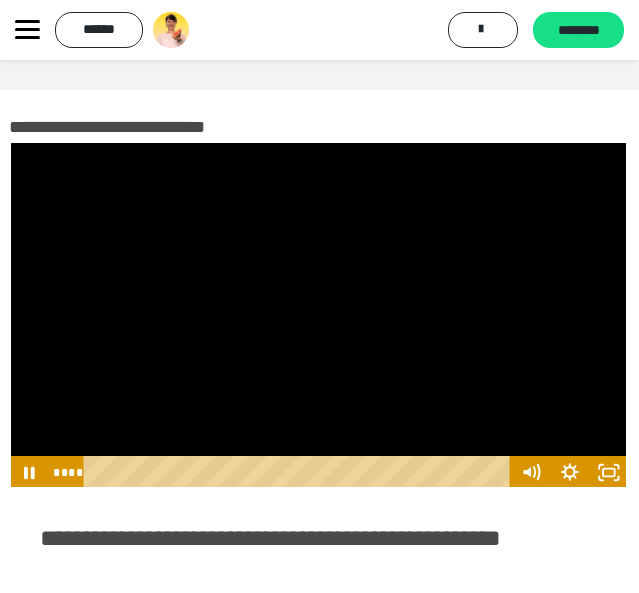 click at bounding box center (9, 141) 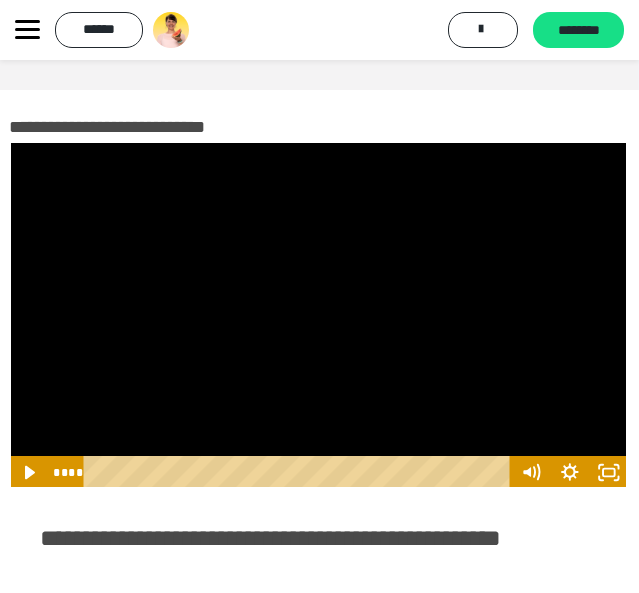 click at bounding box center (9, 141) 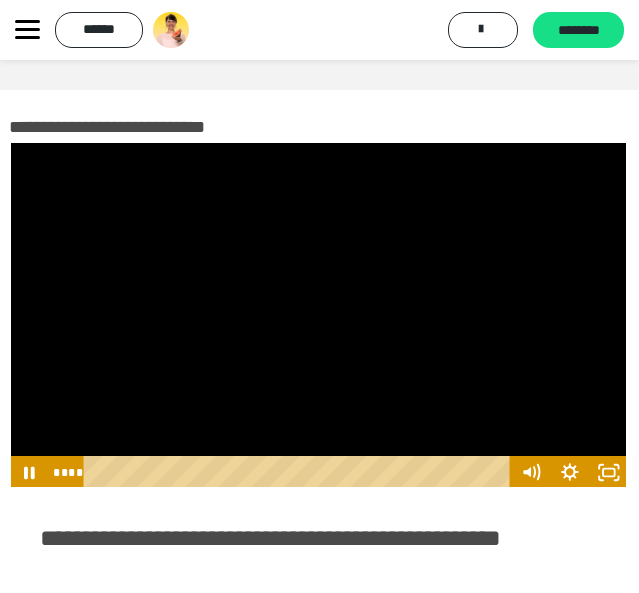 click at bounding box center (9, 141) 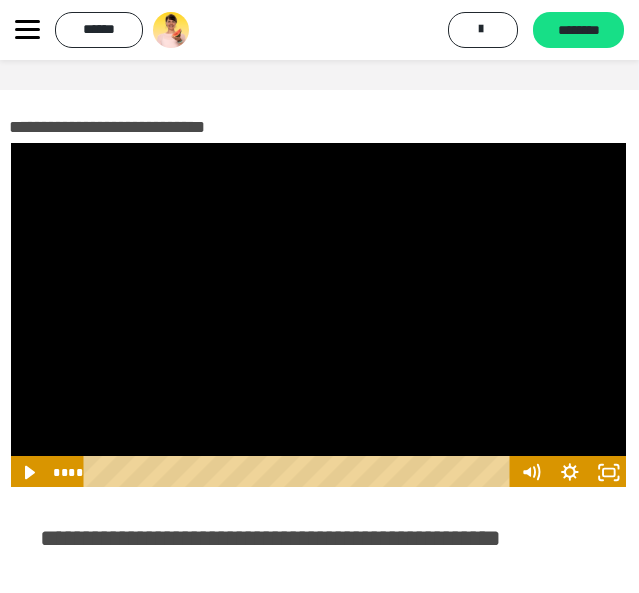 click at bounding box center [9, 141] 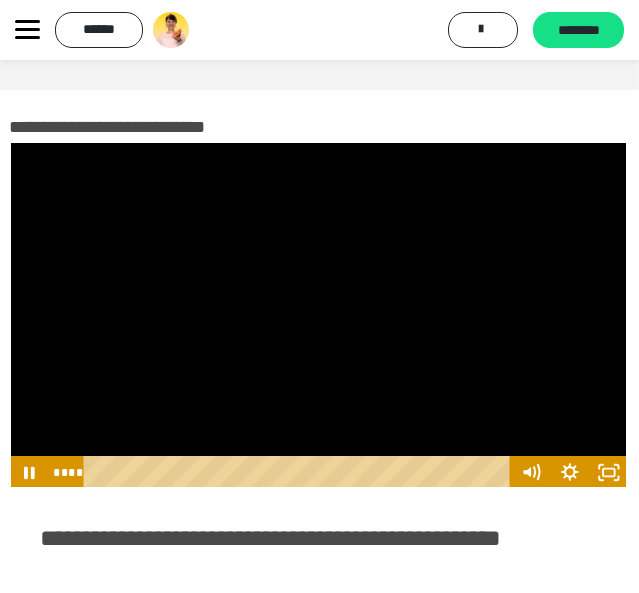 click at bounding box center [9, 141] 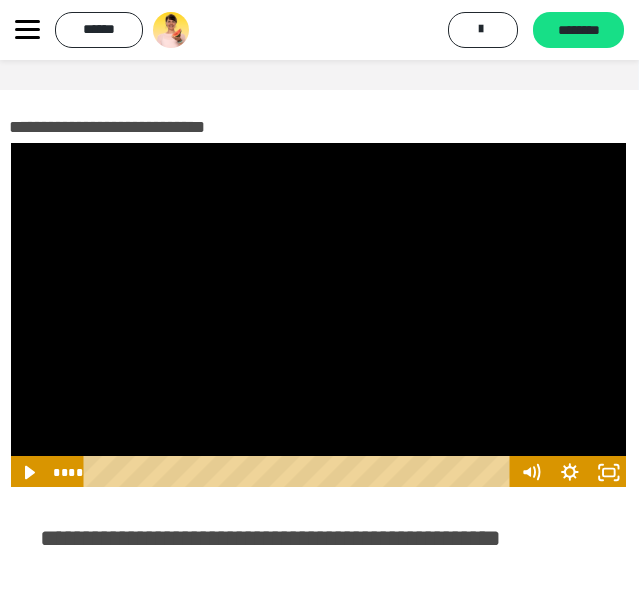 click at bounding box center (9, 141) 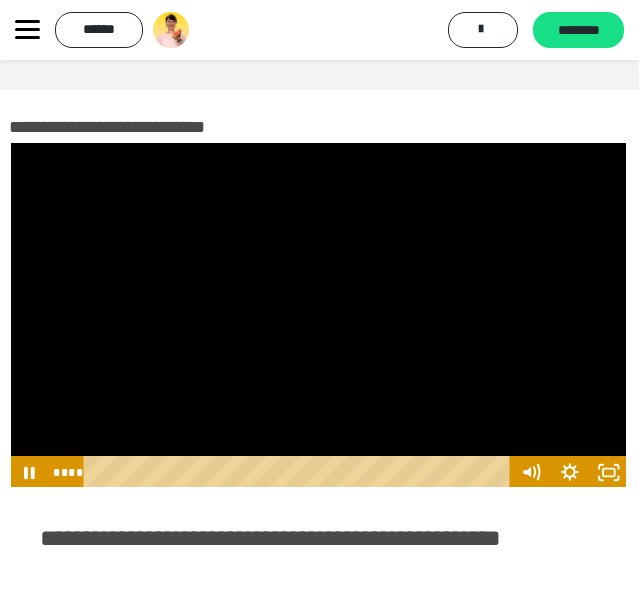 click at bounding box center (9, 141) 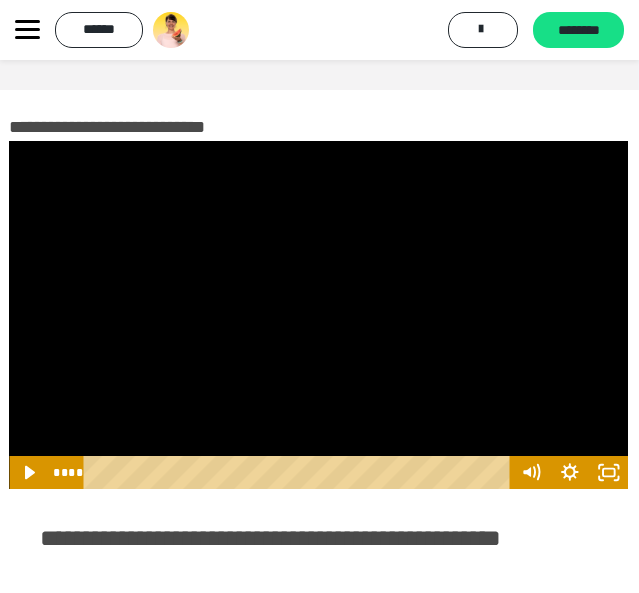 click at bounding box center [318, 315] 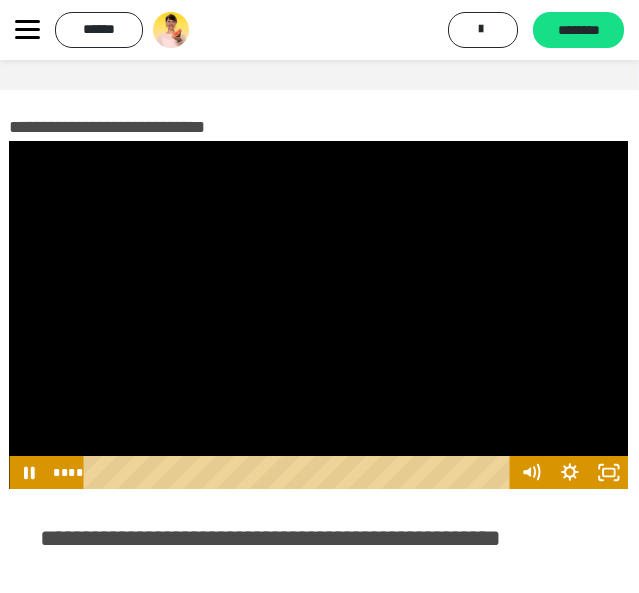 click at bounding box center (9, 141) 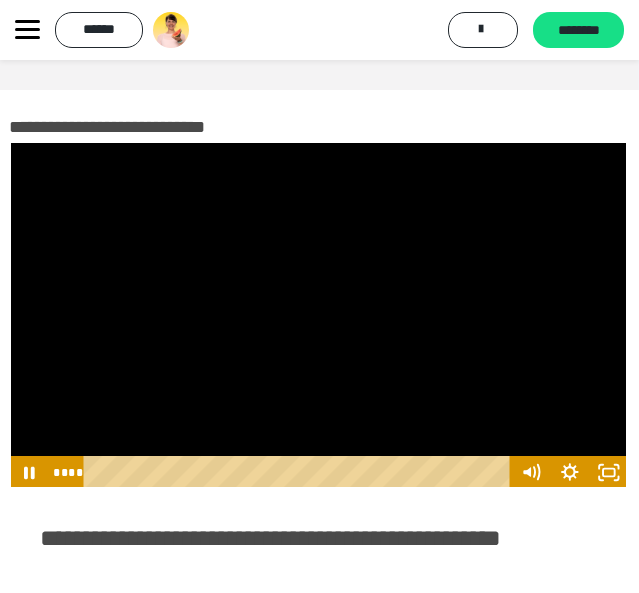 click at bounding box center (9, 141) 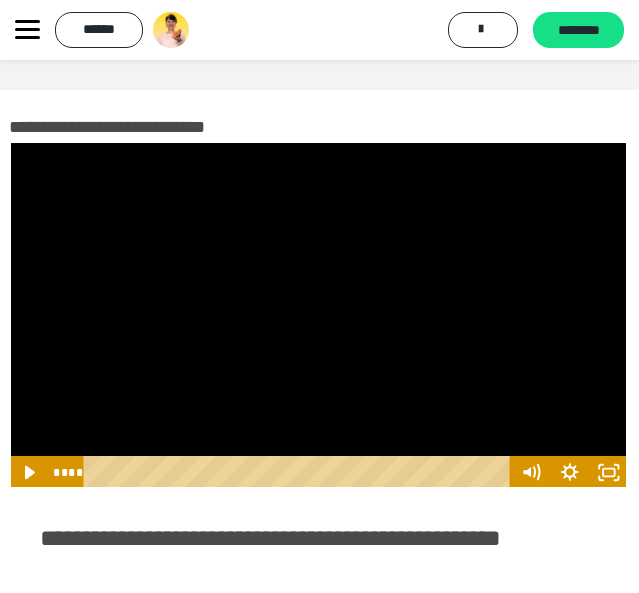click at bounding box center (9, 141) 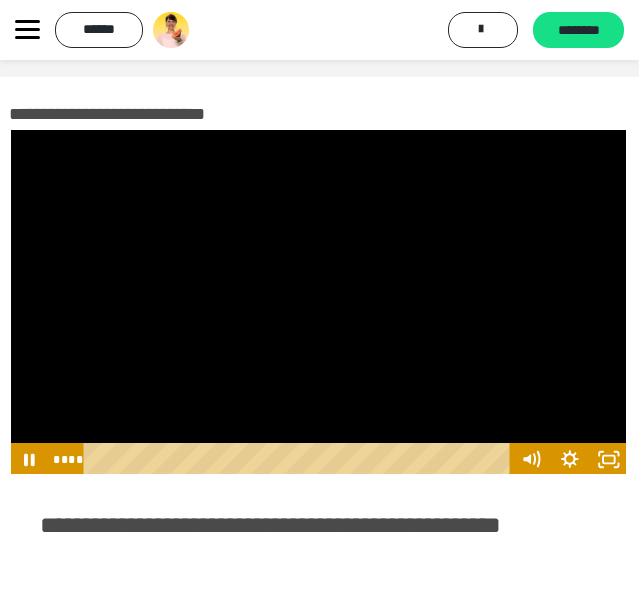 scroll, scrollTop: 9, scrollLeft: 1, axis: both 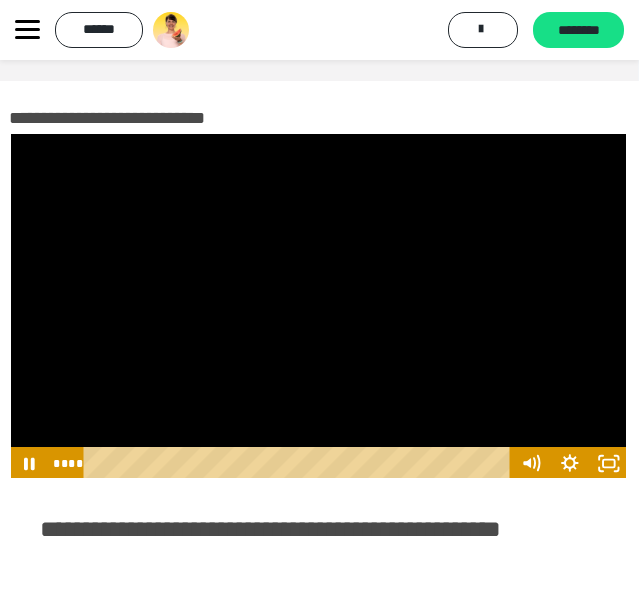 click at bounding box center [9, 132] 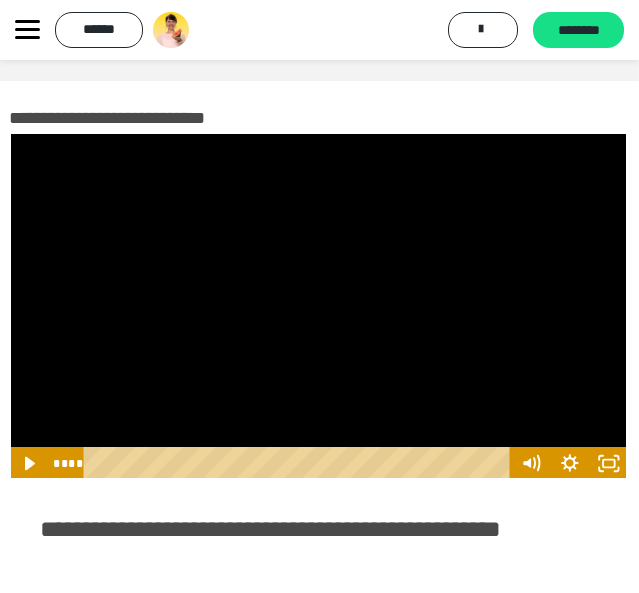 click at bounding box center [9, 132] 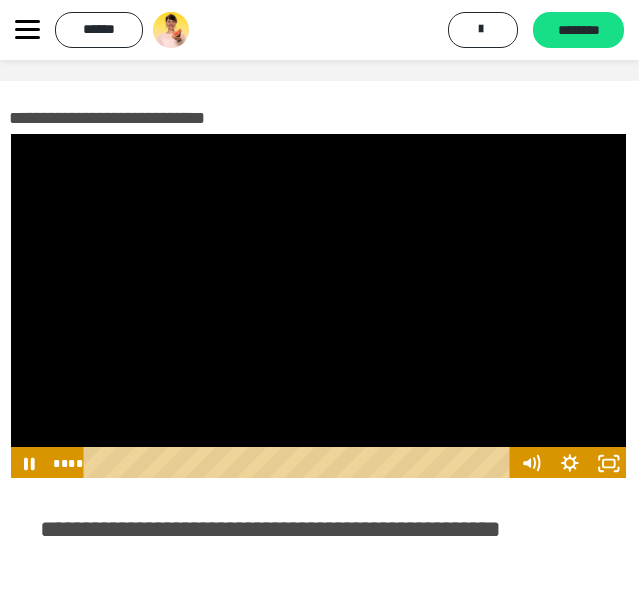 click at bounding box center [9, 132] 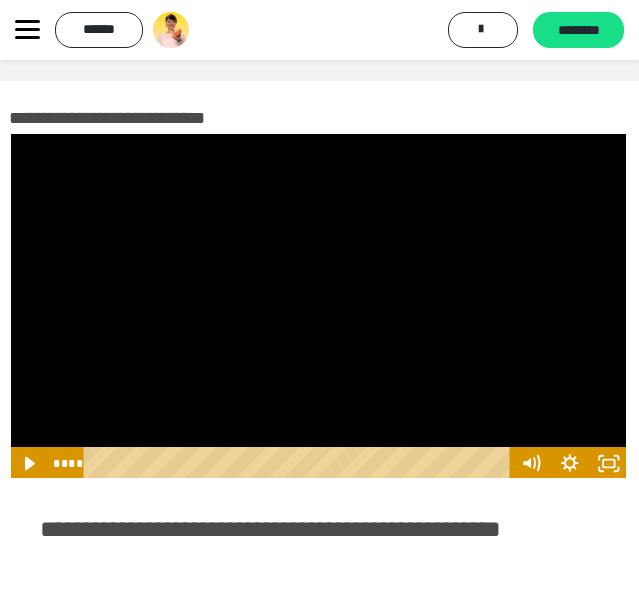 click at bounding box center [9, 132] 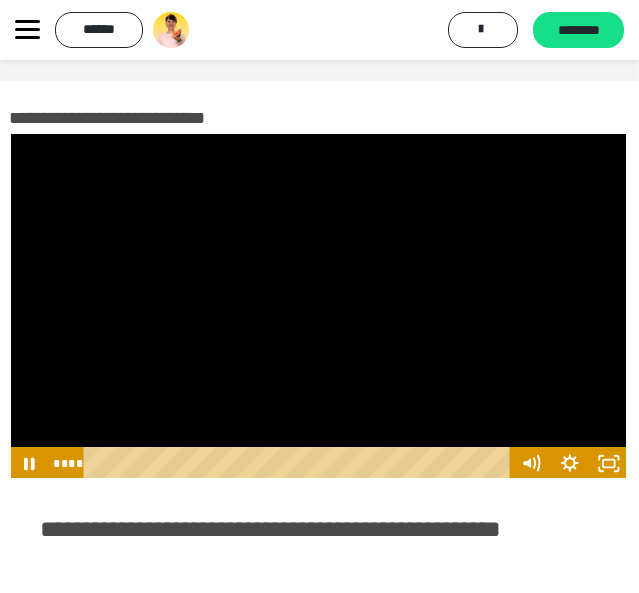 click at bounding box center (318, 306) 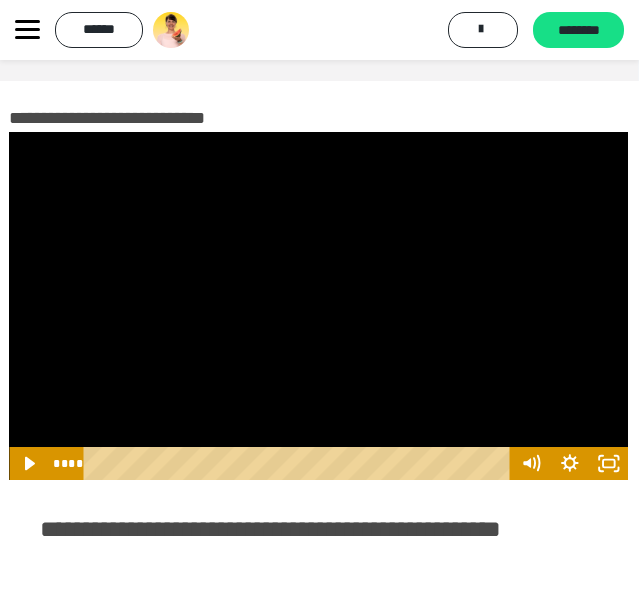 click at bounding box center [9, 132] 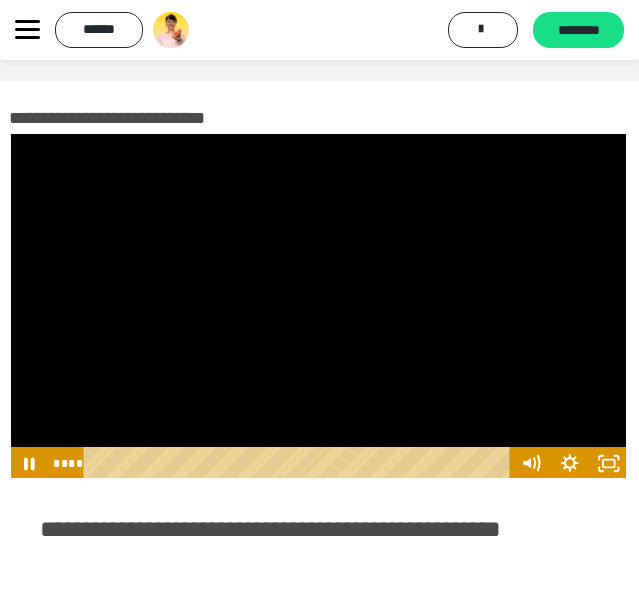 click at bounding box center (9, 132) 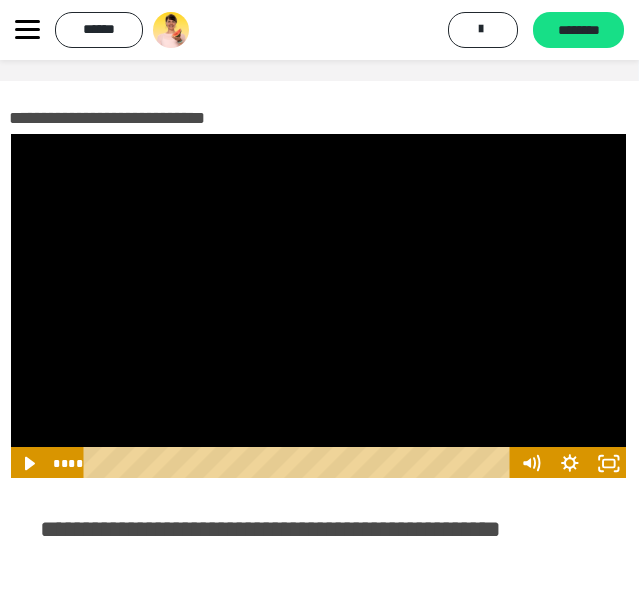 click at bounding box center (9, 132) 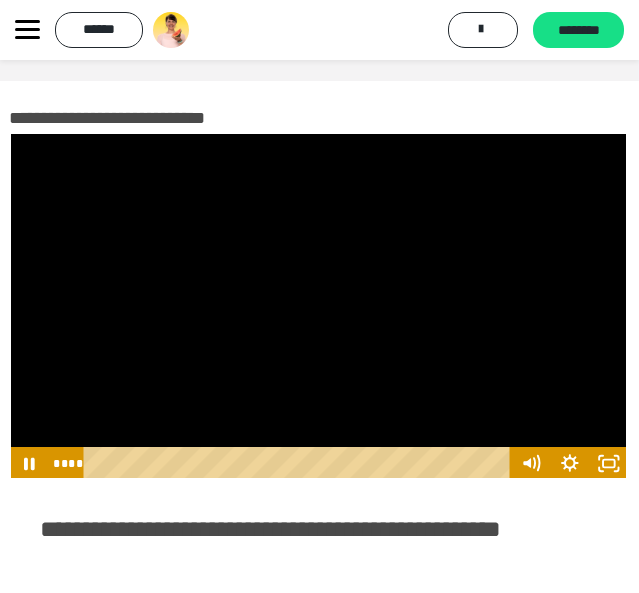 click at bounding box center (9, 132) 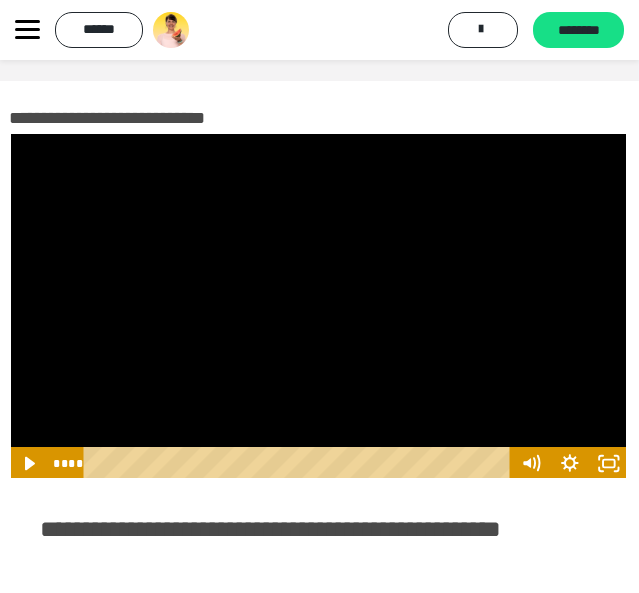 click at bounding box center (9, 132) 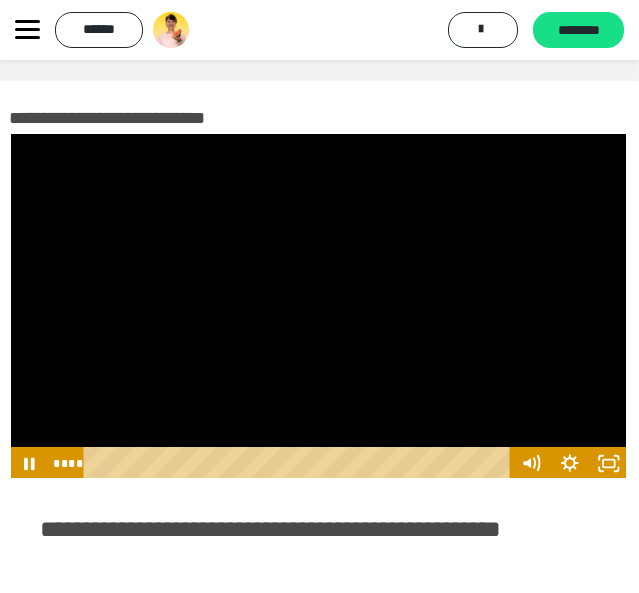 click at bounding box center (318, 306) 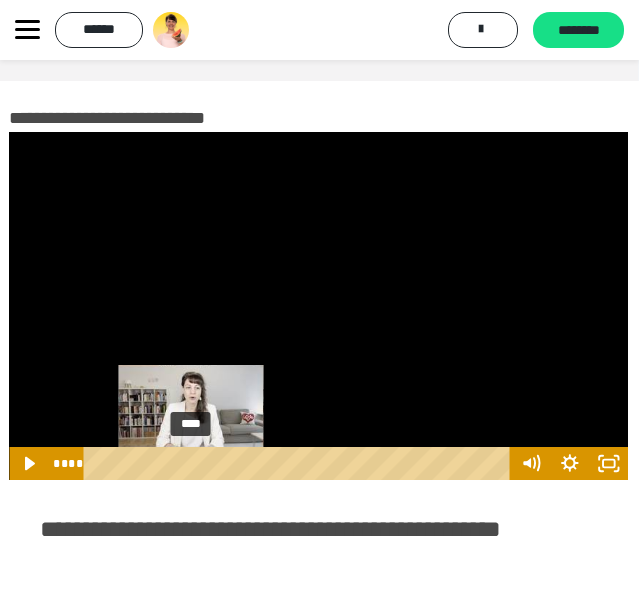 click at bounding box center [191, 463] 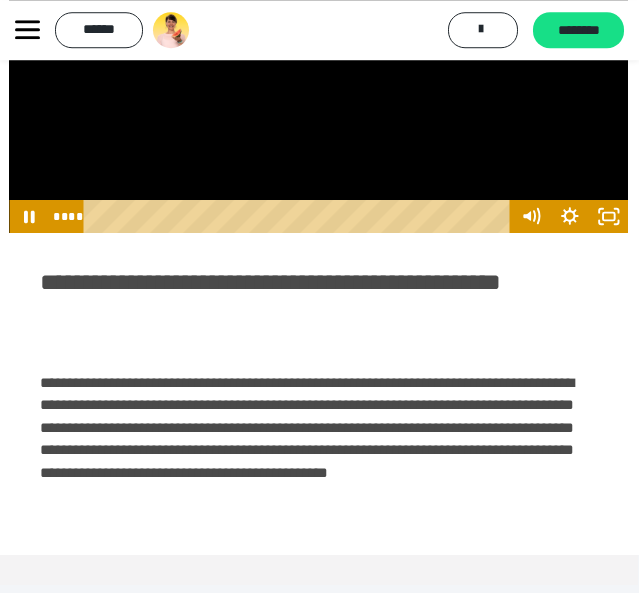 scroll, scrollTop: 293, scrollLeft: 1, axis: both 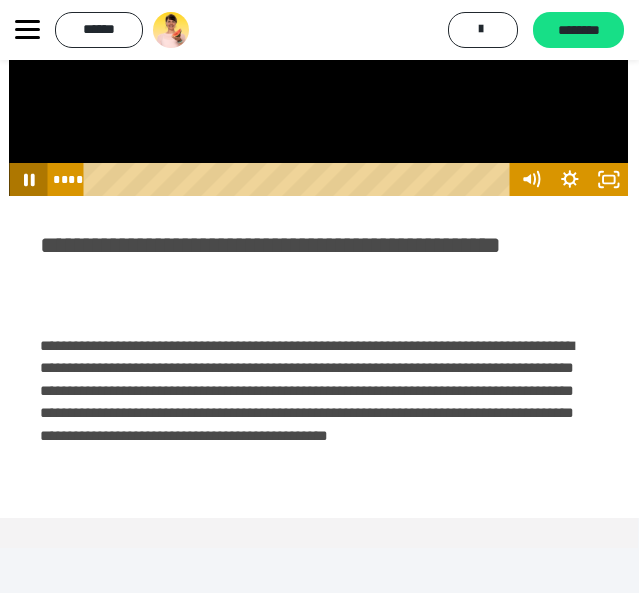click 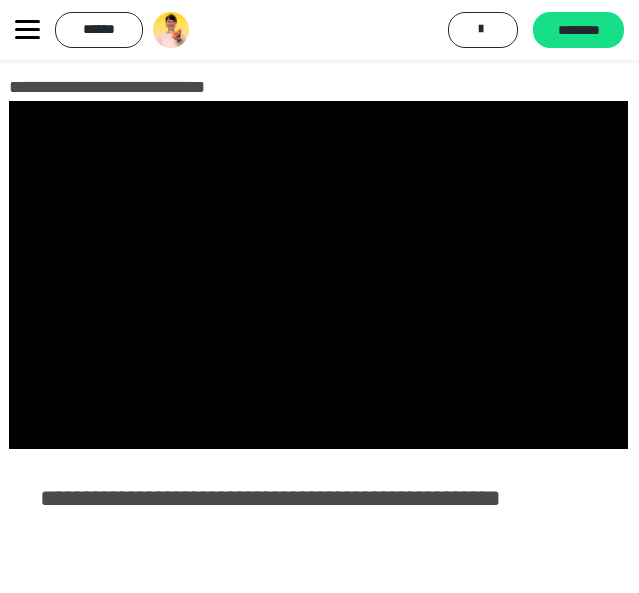 scroll, scrollTop: 0, scrollLeft: 1, axis: horizontal 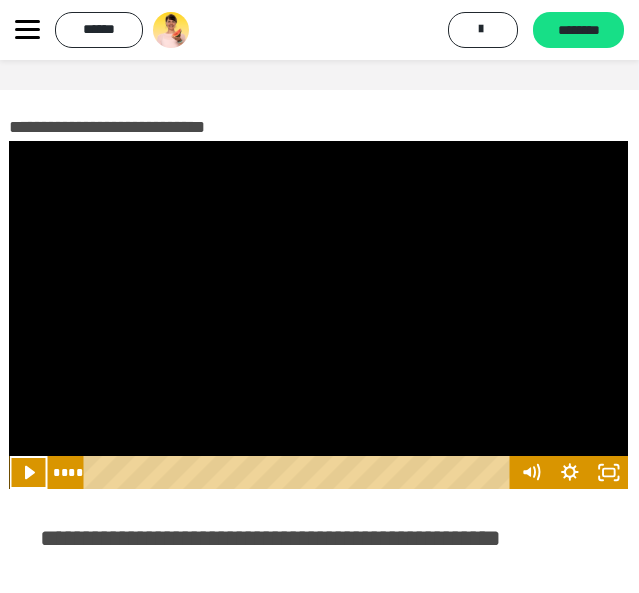 click at bounding box center [28, 472] 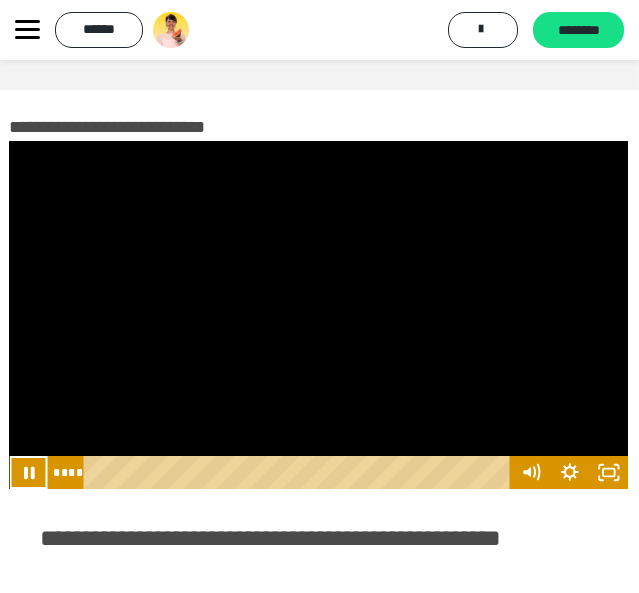 click at bounding box center [28, 472] 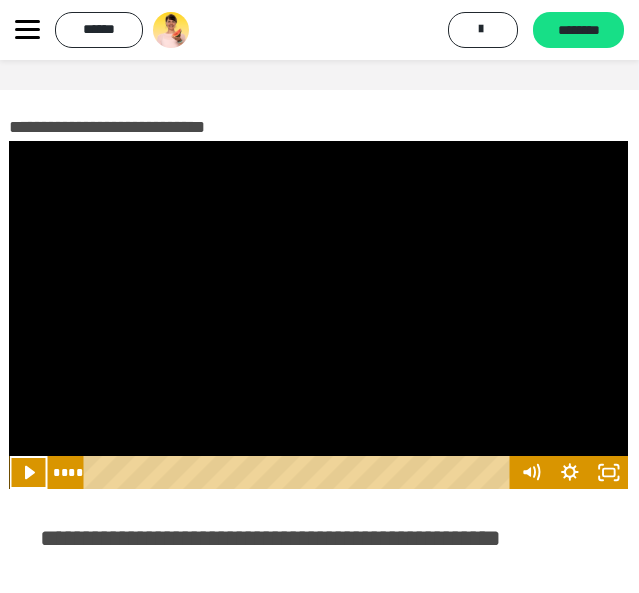 click at bounding box center [28, 472] 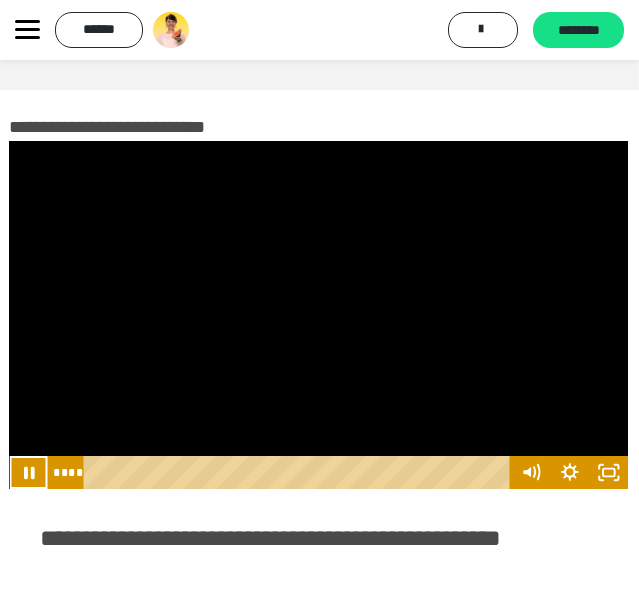 click at bounding box center [28, 472] 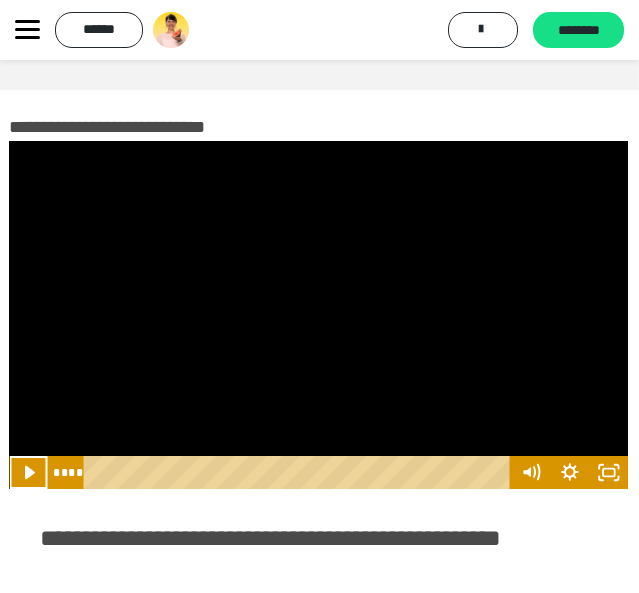 click at bounding box center [28, 472] 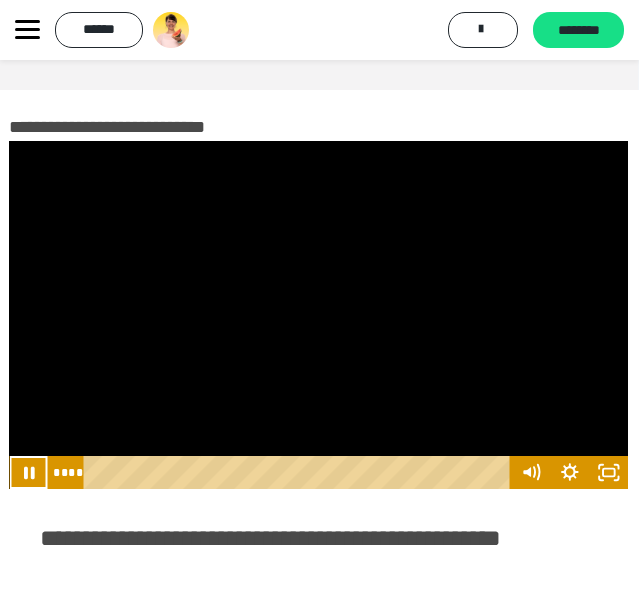 click at bounding box center (28, 472) 